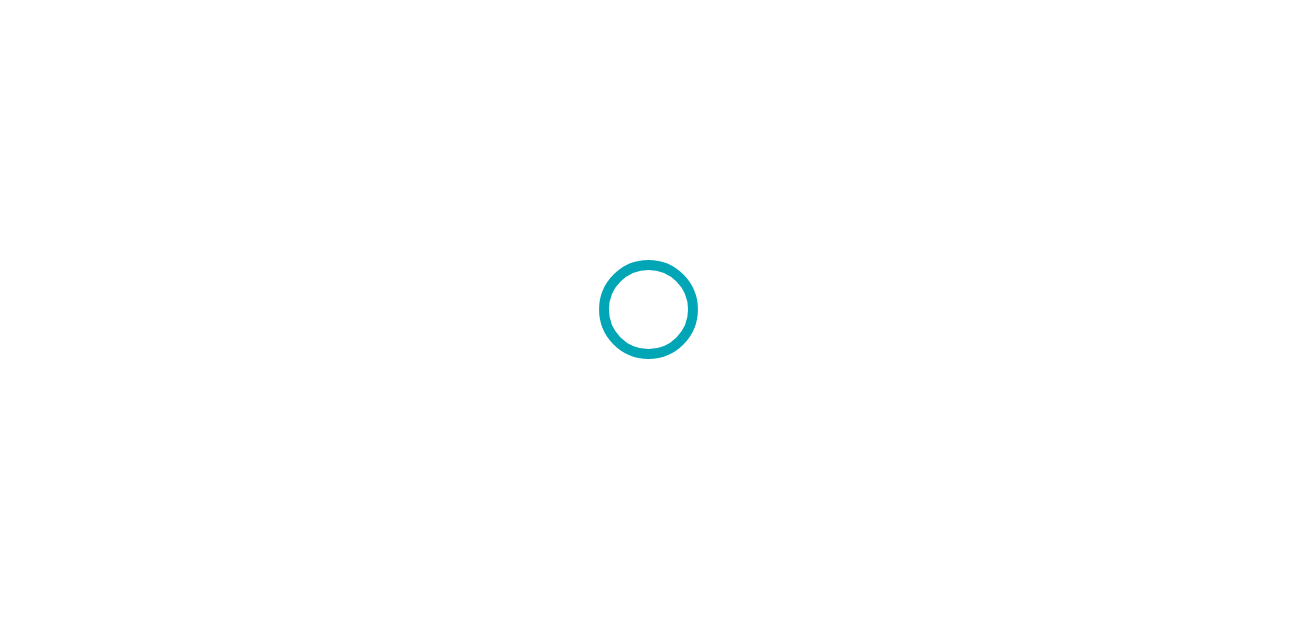 scroll, scrollTop: 0, scrollLeft: 0, axis: both 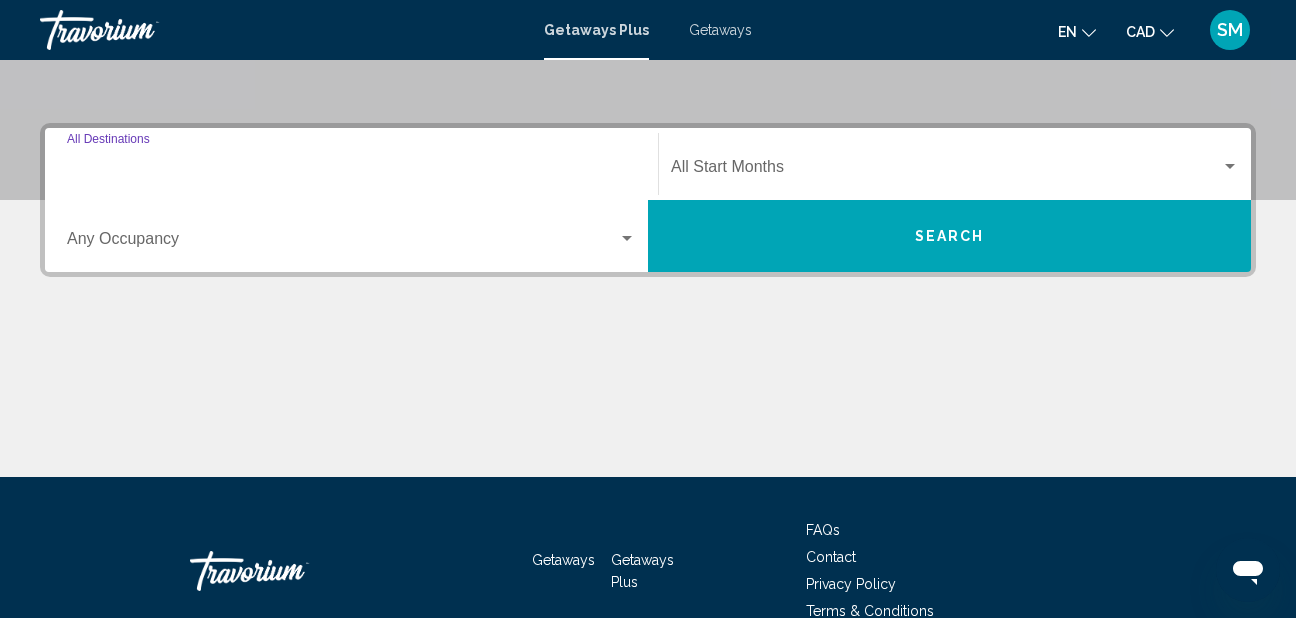 click on "Destination All Destinations" at bounding box center [351, 171] 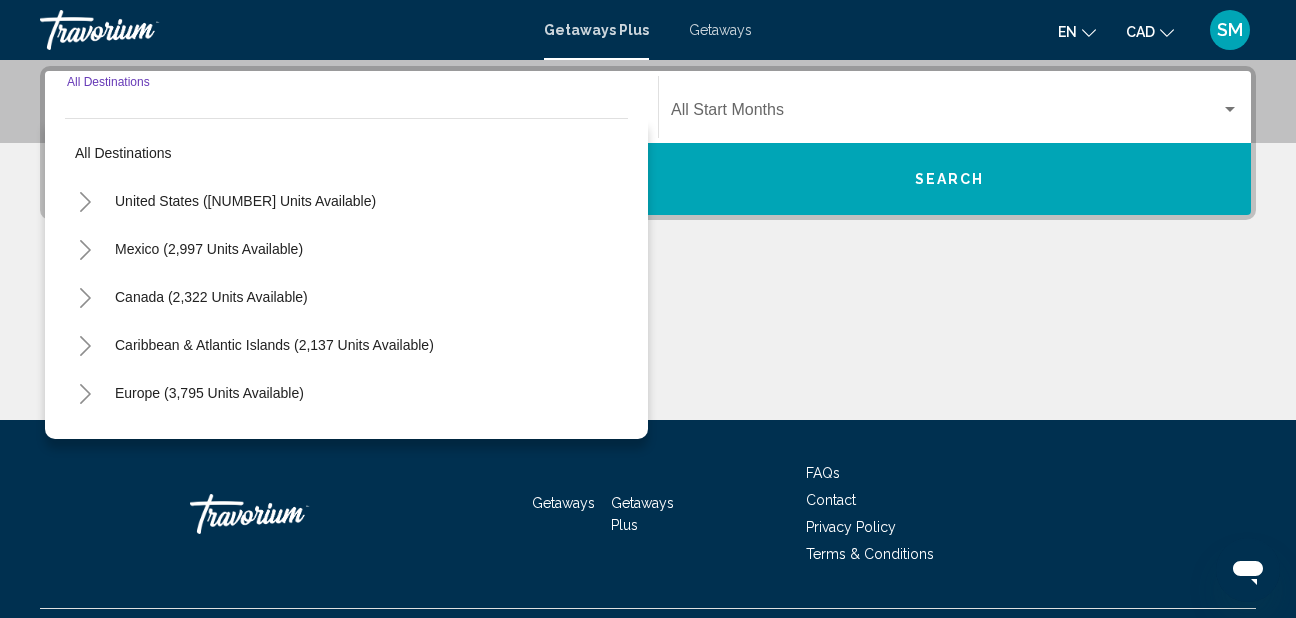 scroll, scrollTop: 458, scrollLeft: 0, axis: vertical 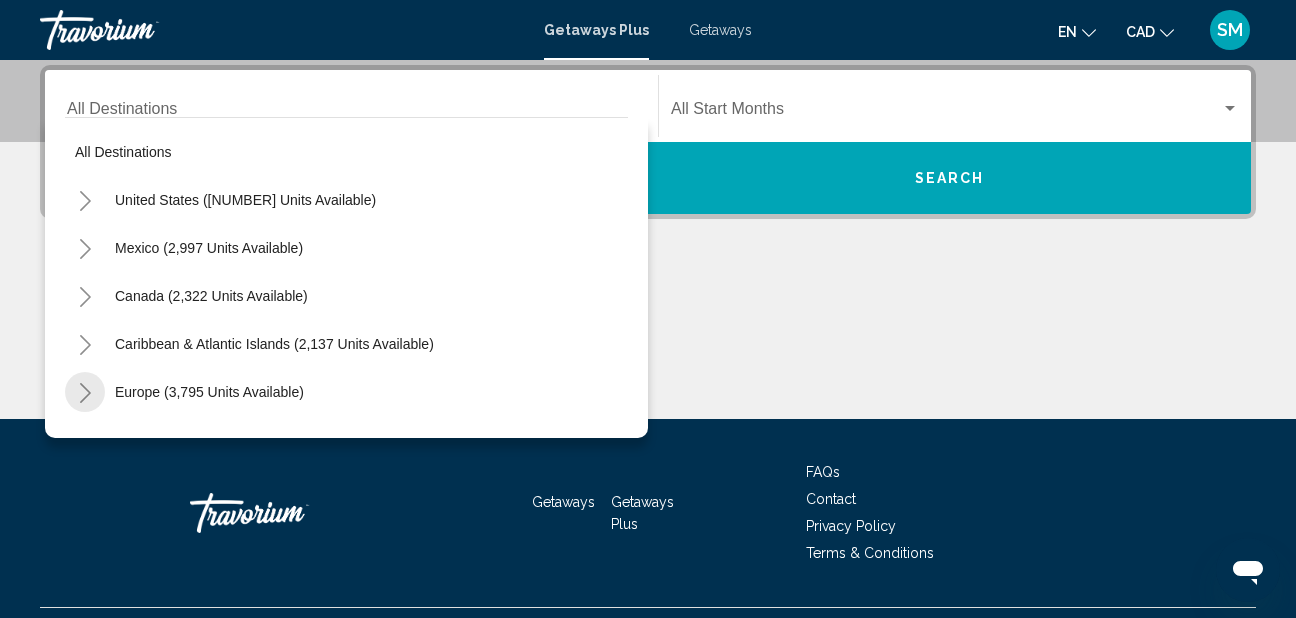 click at bounding box center (85, 393) 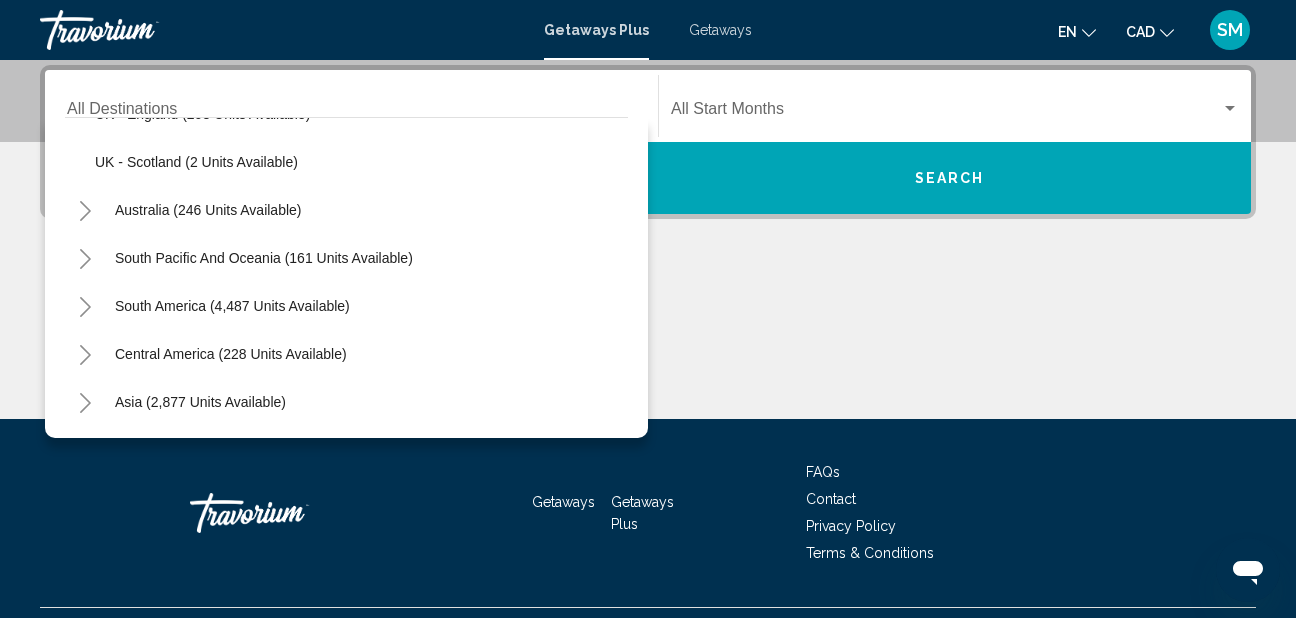 scroll, scrollTop: 1092, scrollLeft: 0, axis: vertical 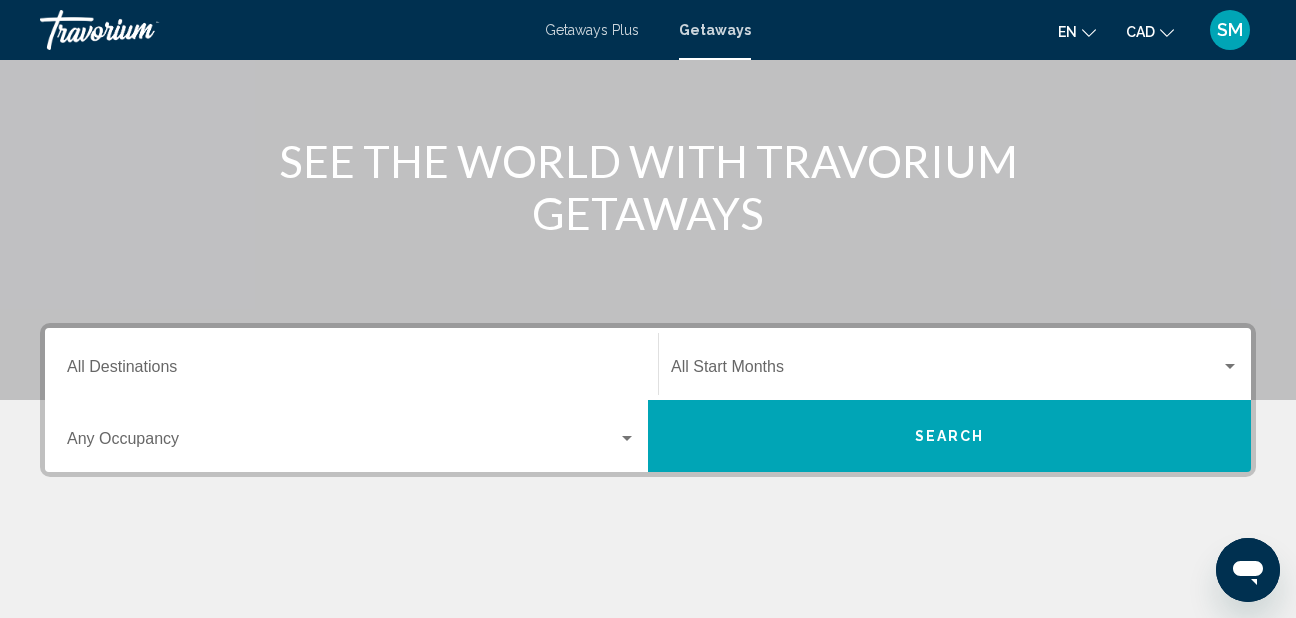 click on "Destination All Destinations" at bounding box center [351, 364] 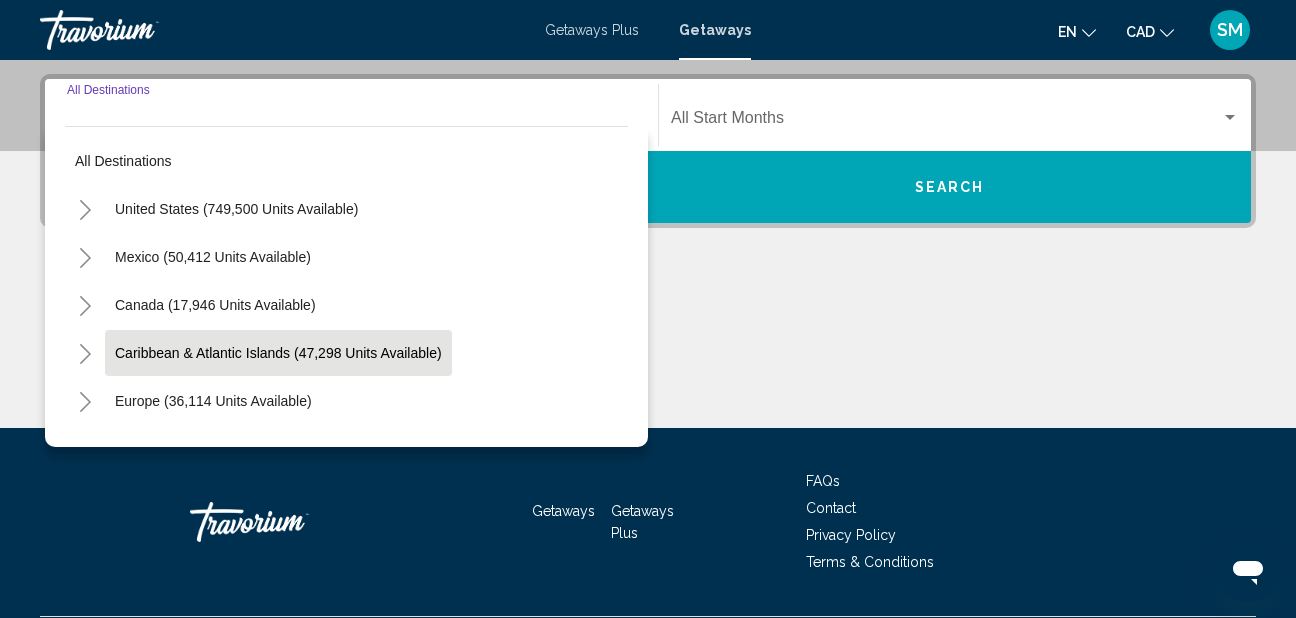 scroll, scrollTop: 458, scrollLeft: 0, axis: vertical 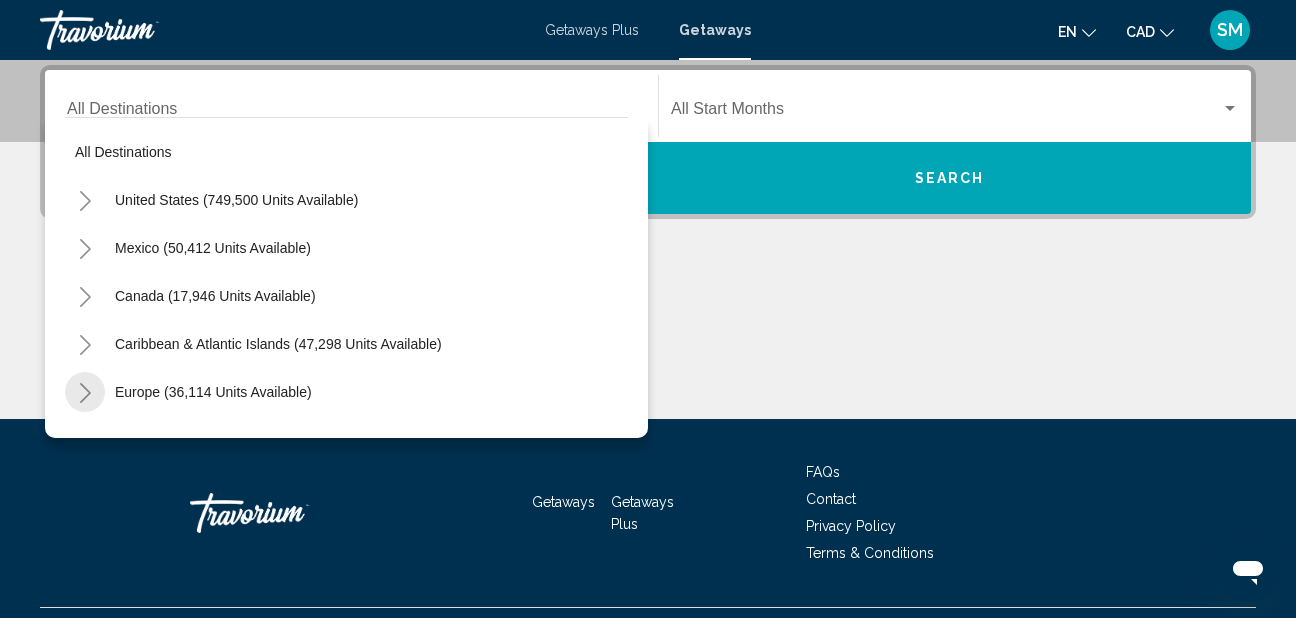 click at bounding box center [85, 393] 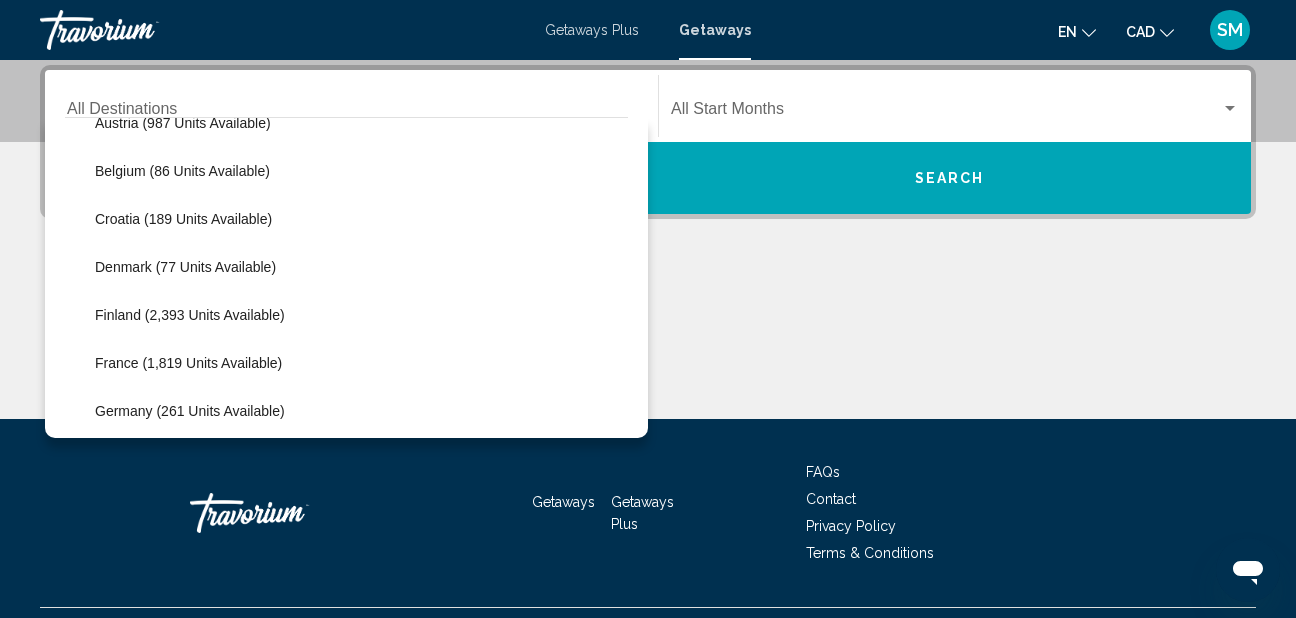 scroll, scrollTop: 400, scrollLeft: 0, axis: vertical 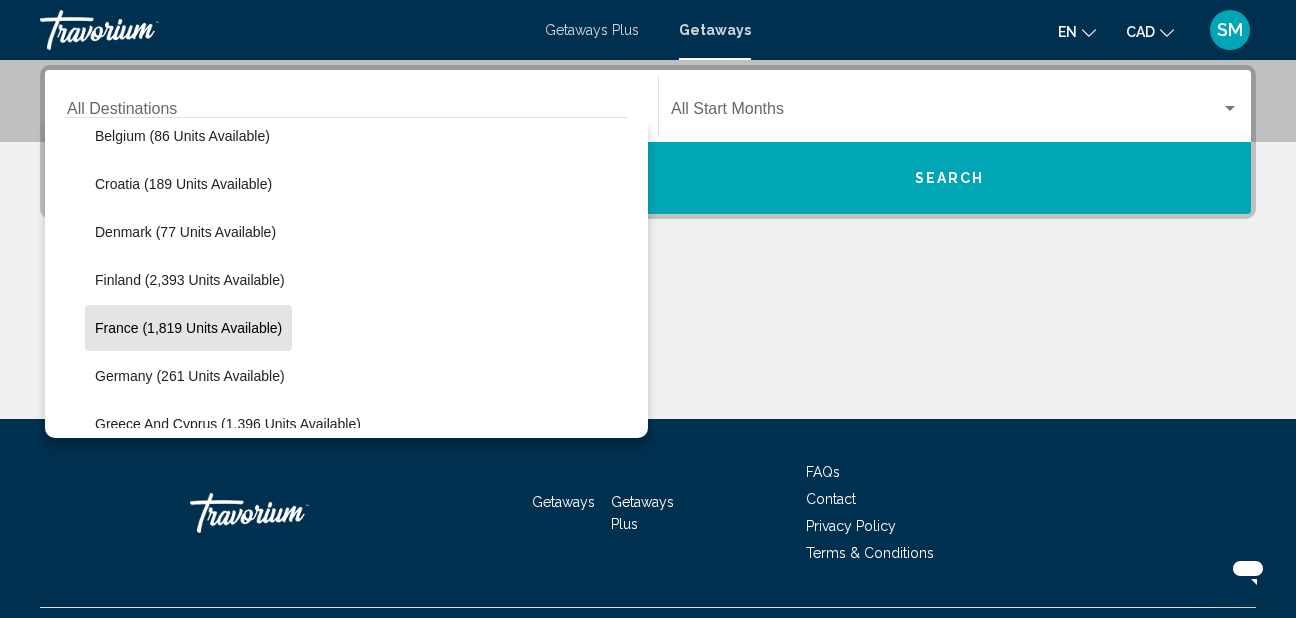 click on "France (1,819 units available)" at bounding box center [186, 40] 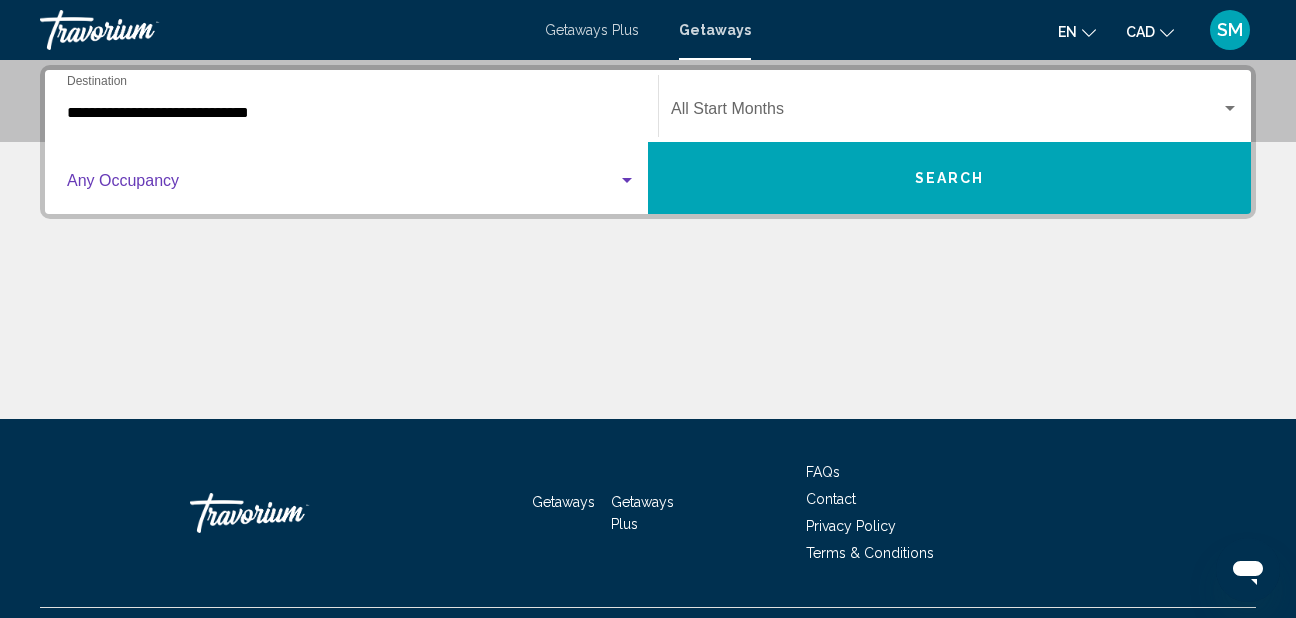 click at bounding box center [627, 181] 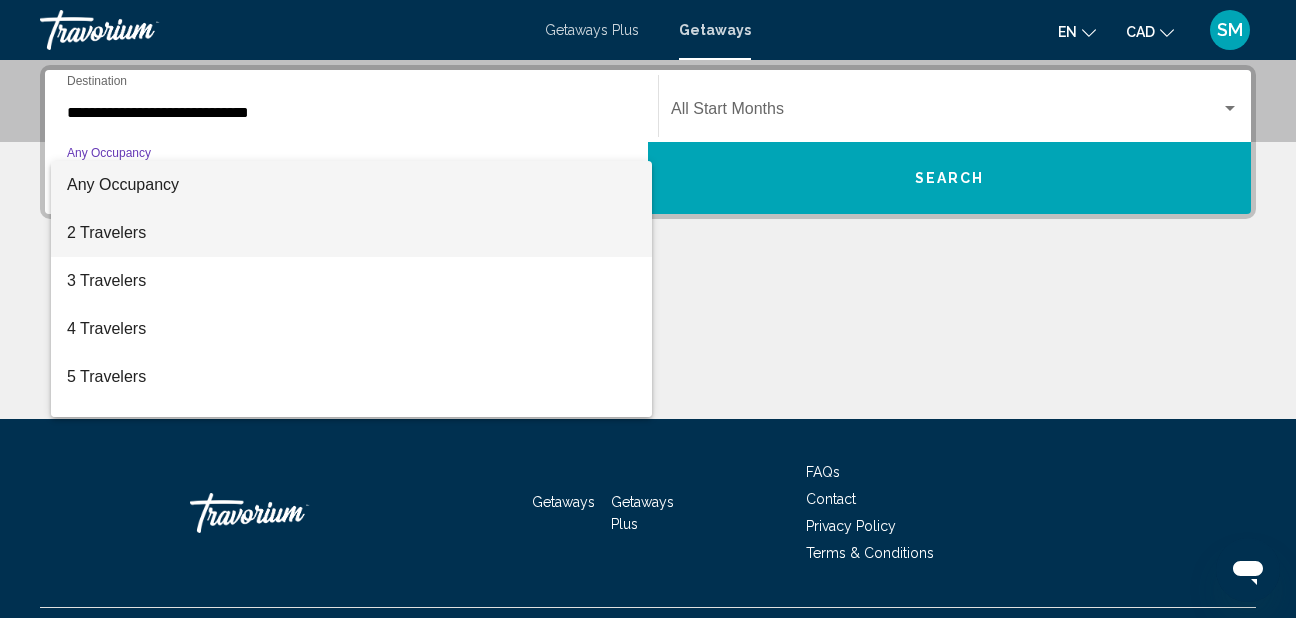 click on "2 Travelers" at bounding box center (351, 233) 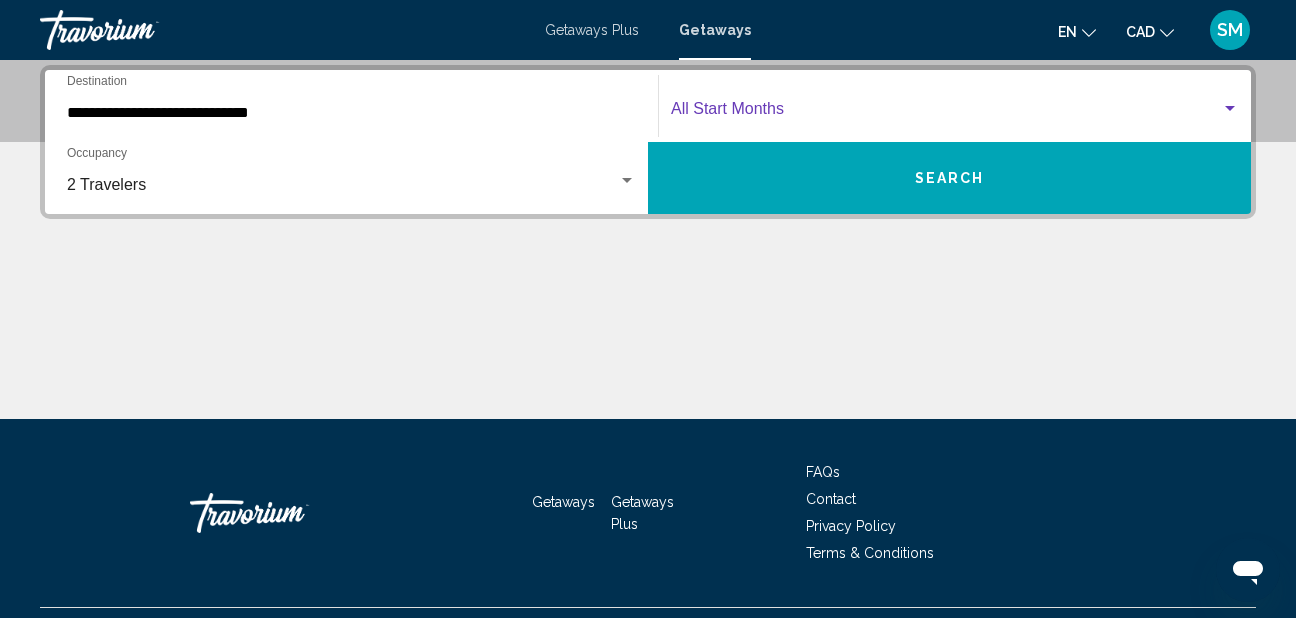 click at bounding box center (1230, 108) 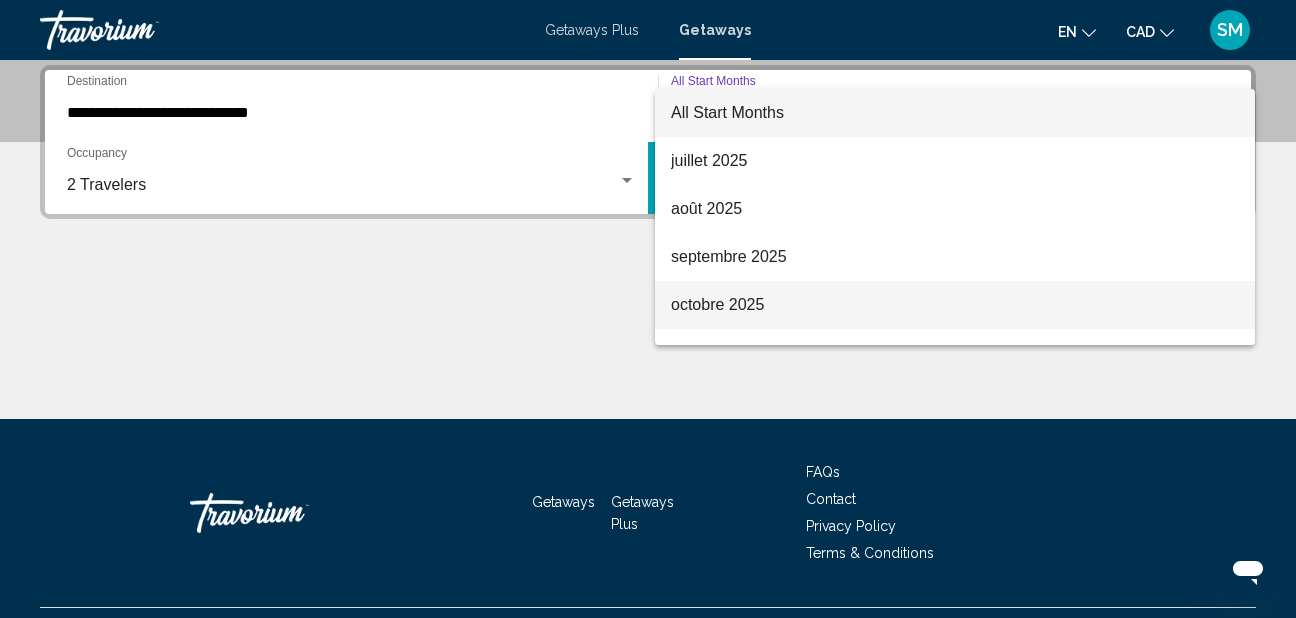 click on "octobre 2025" at bounding box center (955, 305) 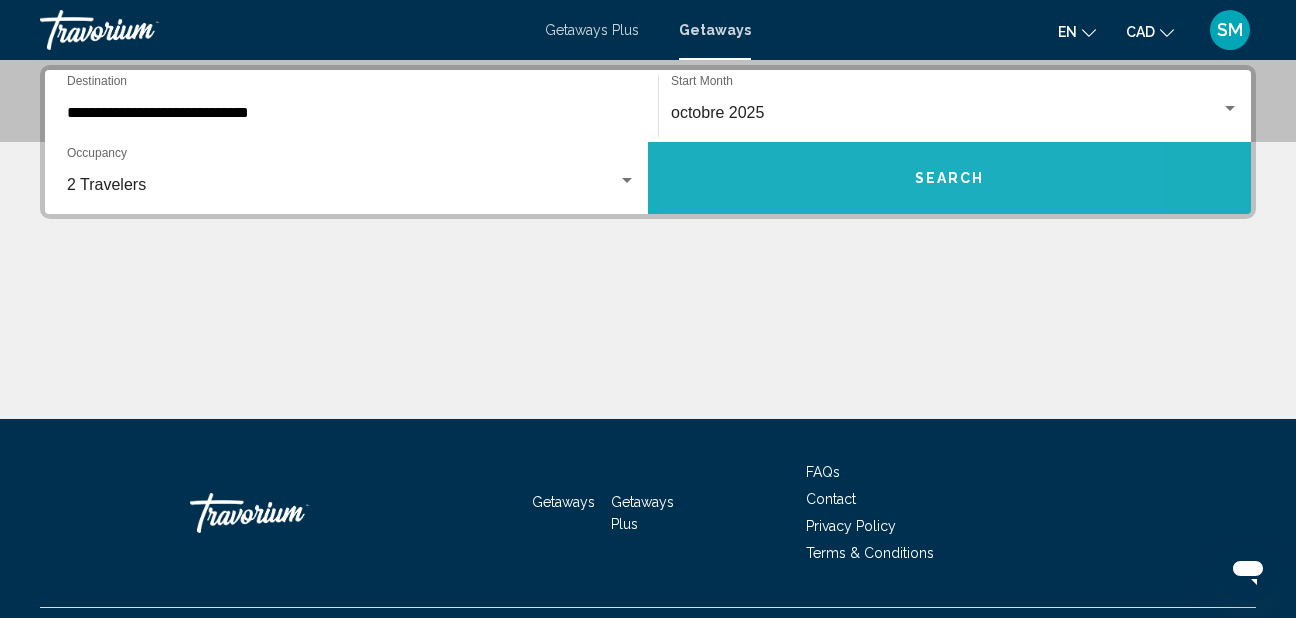 click on "Search" at bounding box center (949, 178) 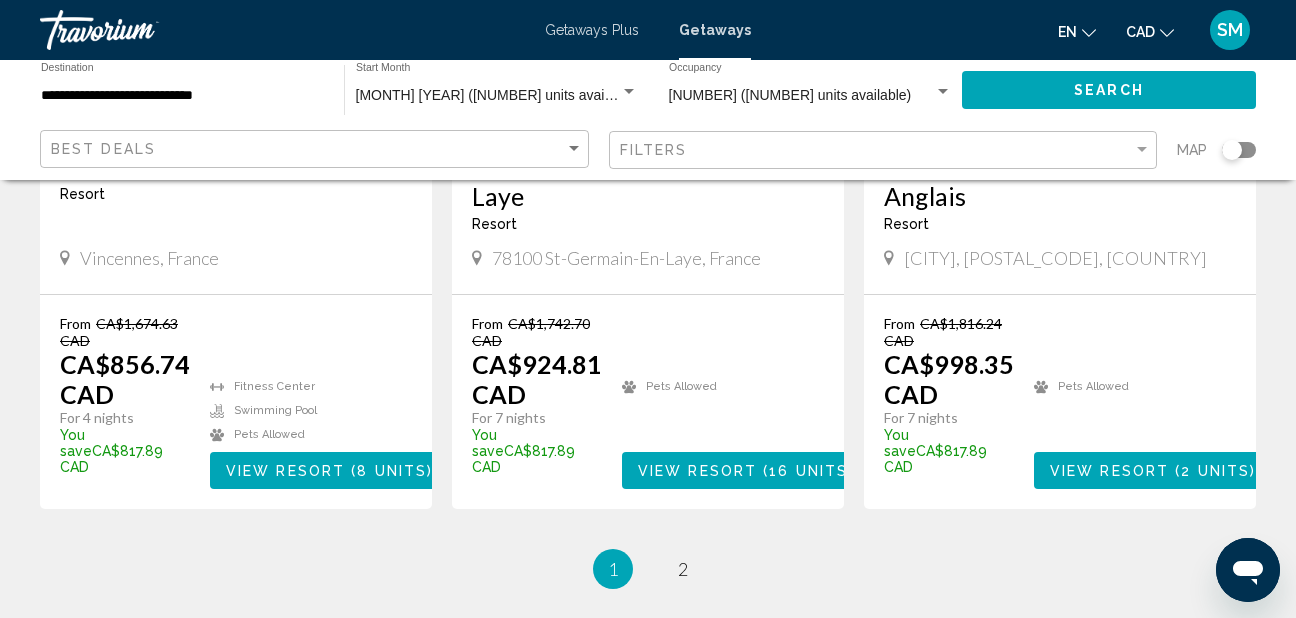 scroll, scrollTop: 2700, scrollLeft: 0, axis: vertical 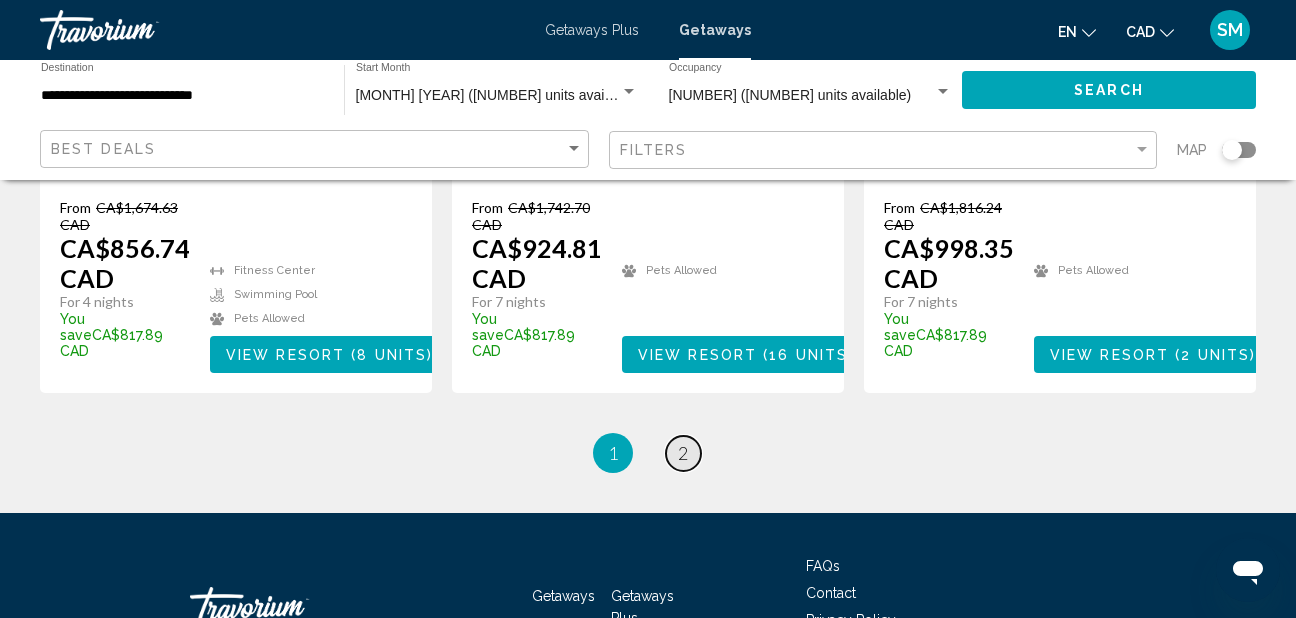 click on "2" at bounding box center (683, 453) 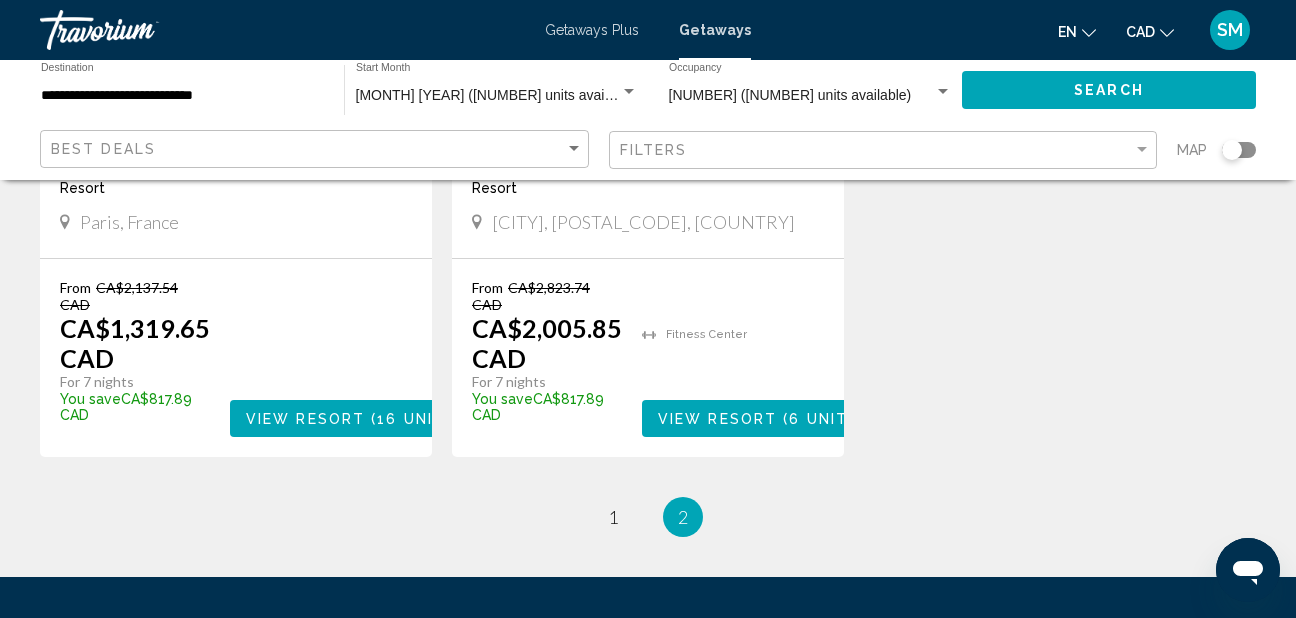 scroll, scrollTop: 1421, scrollLeft: 0, axis: vertical 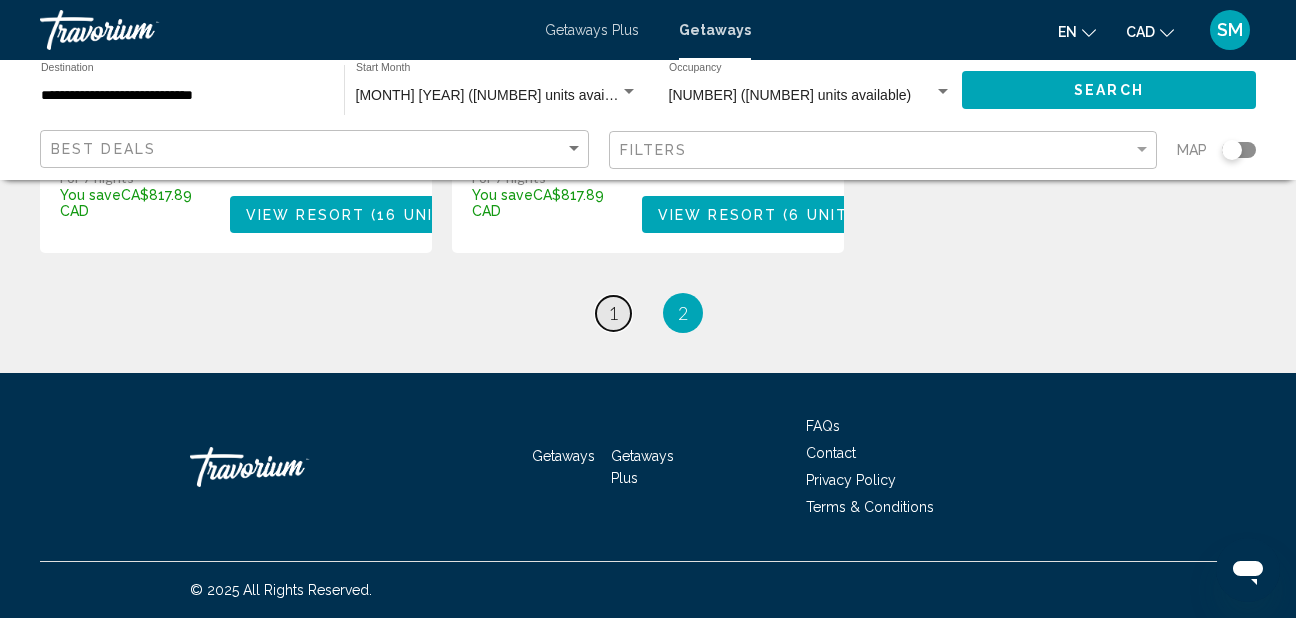click on "1" at bounding box center [613, 313] 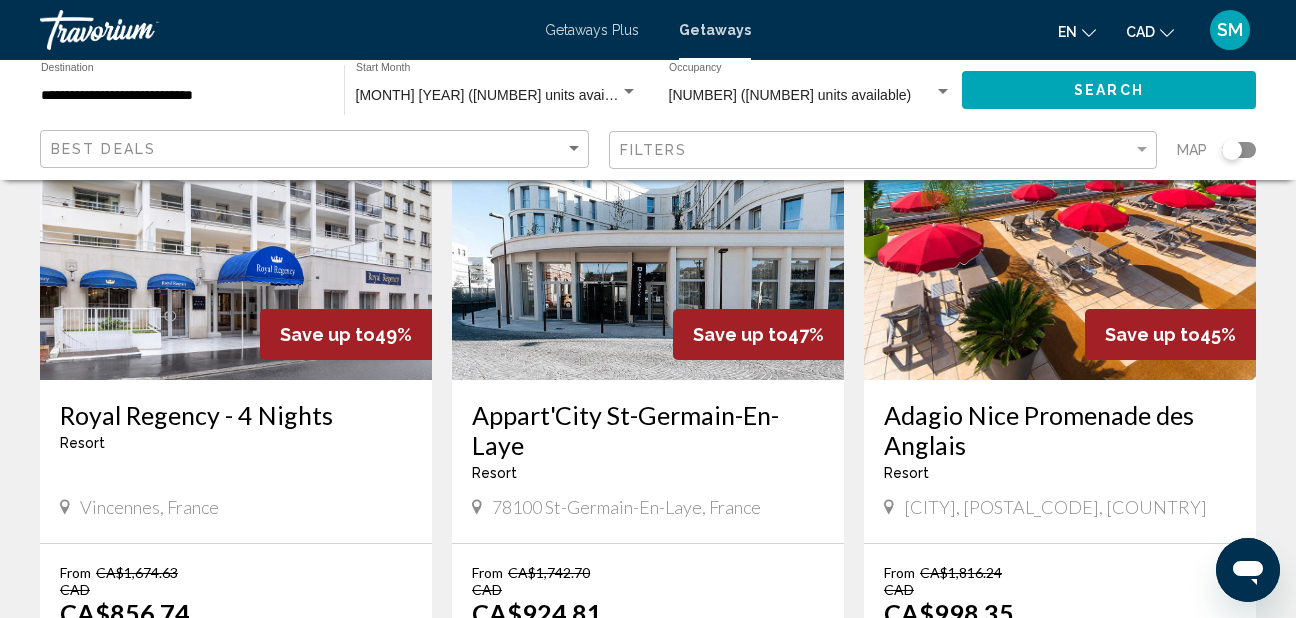 scroll, scrollTop: 2300, scrollLeft: 0, axis: vertical 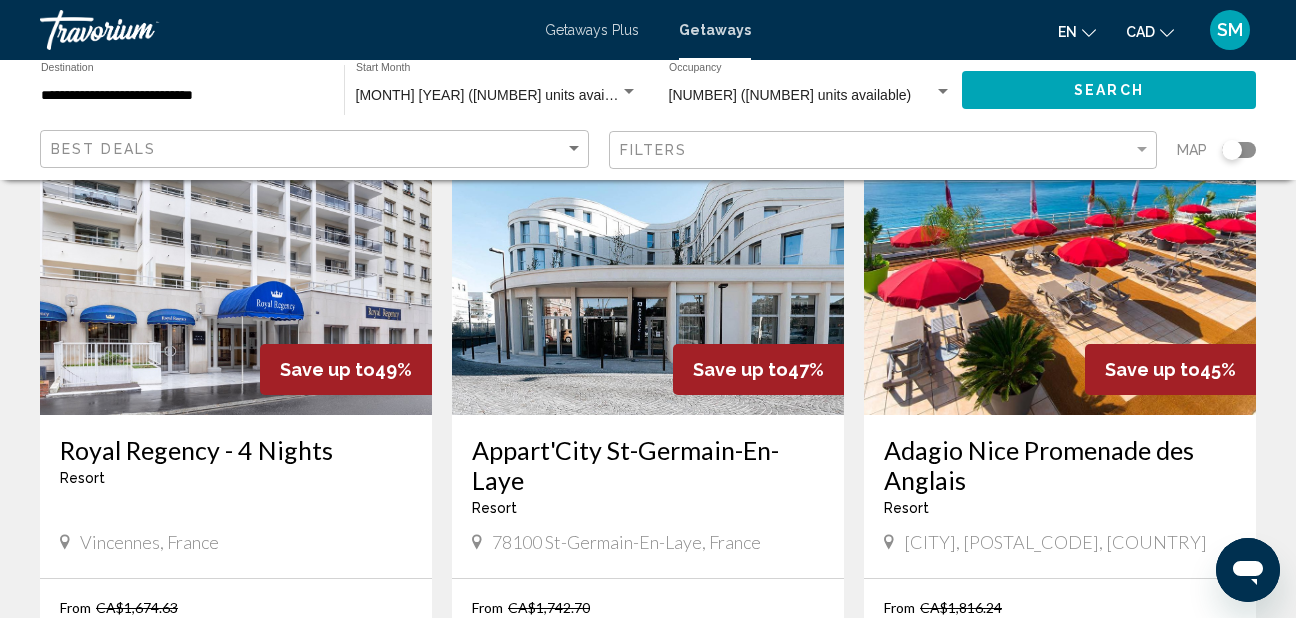 click at bounding box center [236, 255] 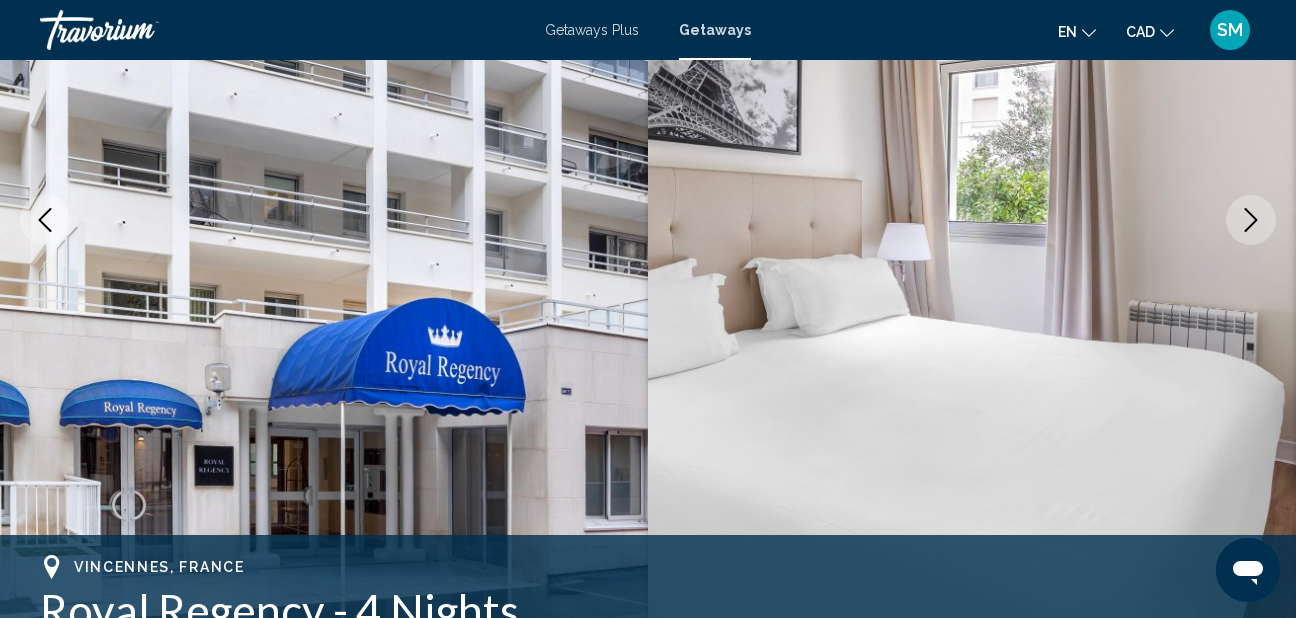 scroll, scrollTop: 226, scrollLeft: 0, axis: vertical 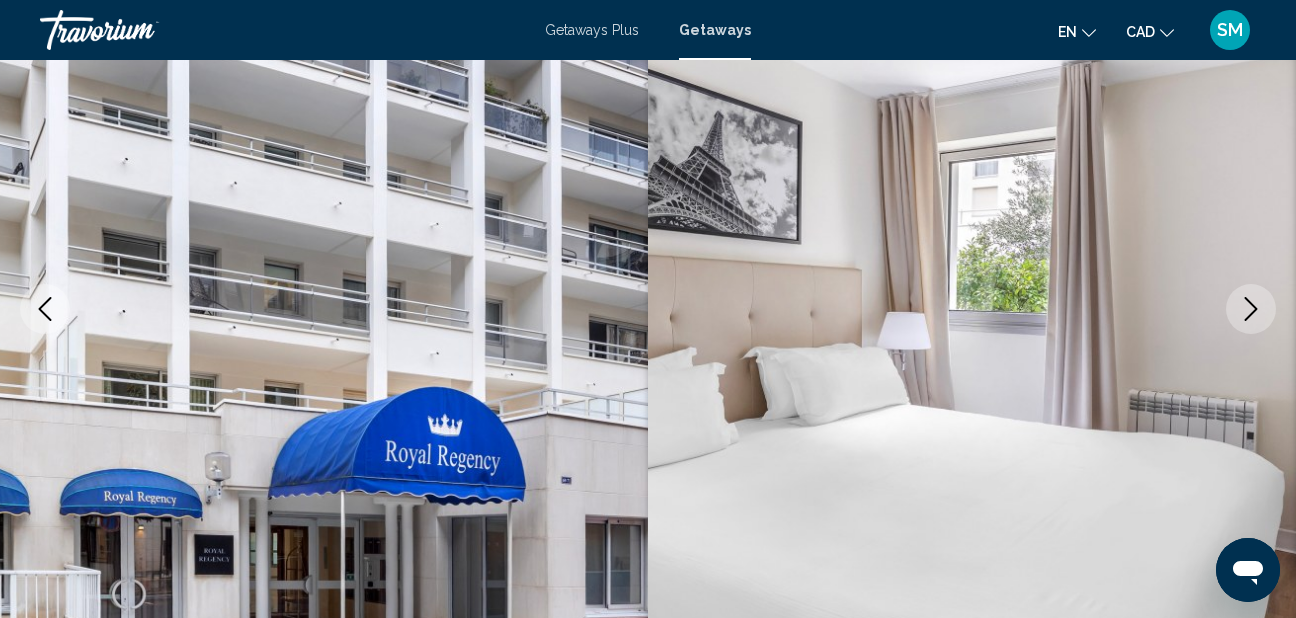 click at bounding box center (1251, 309) 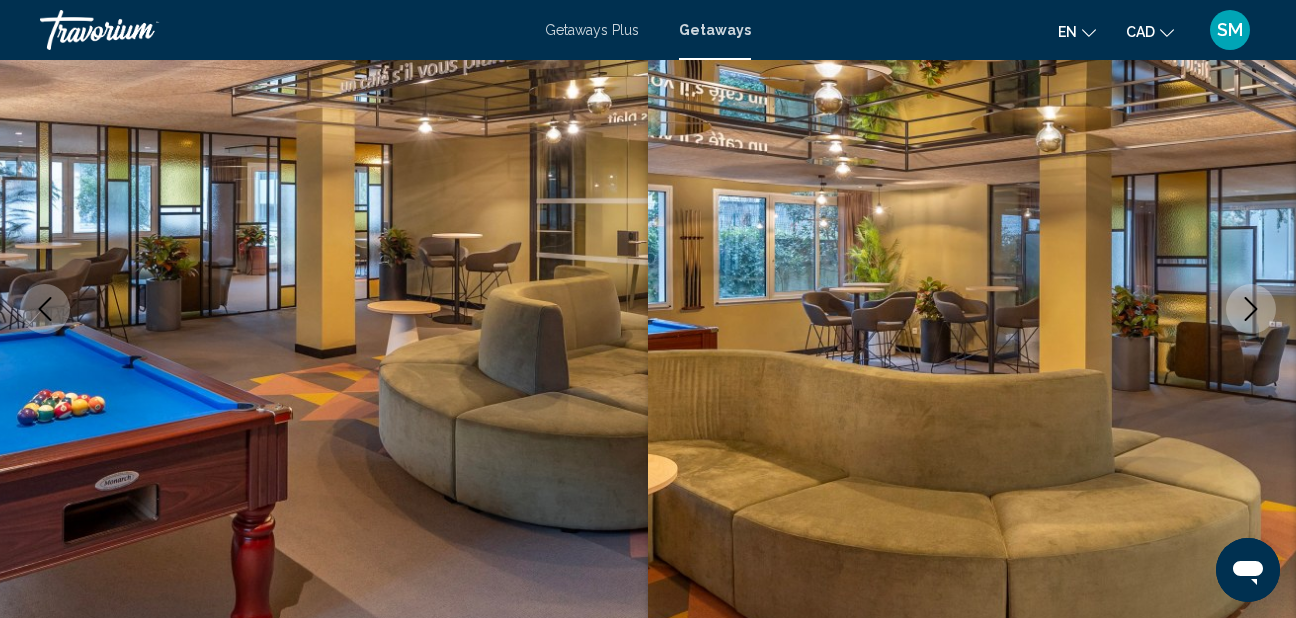 click at bounding box center [1251, 309] 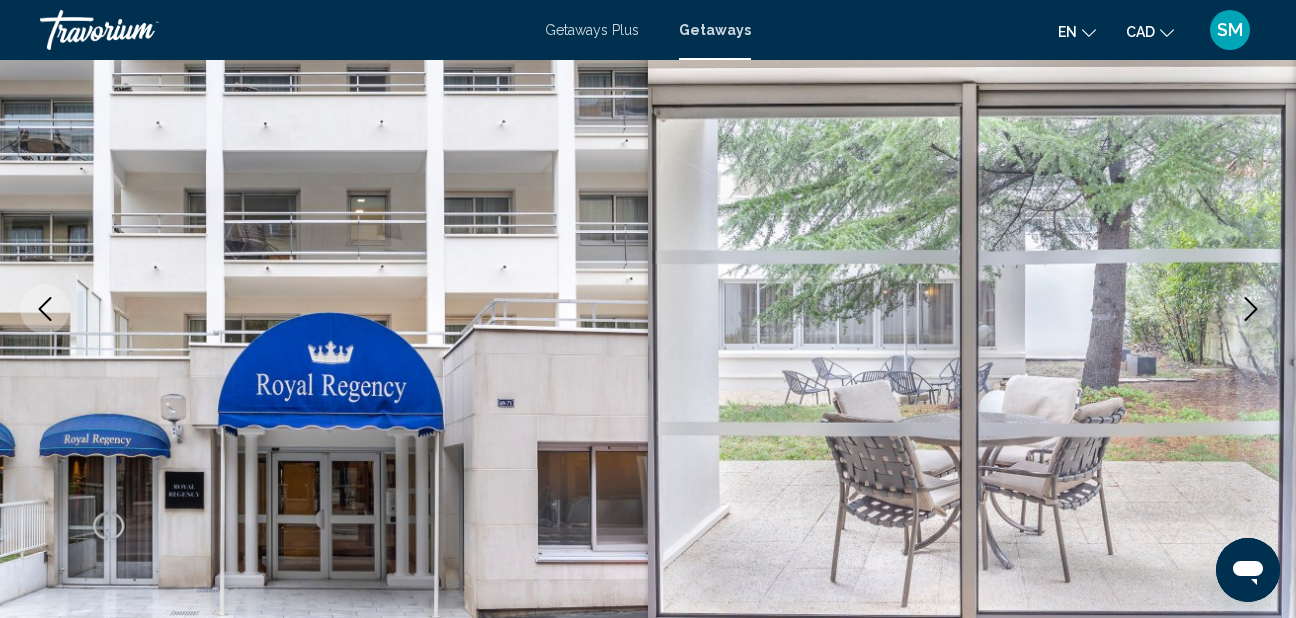 click at bounding box center [1251, 309] 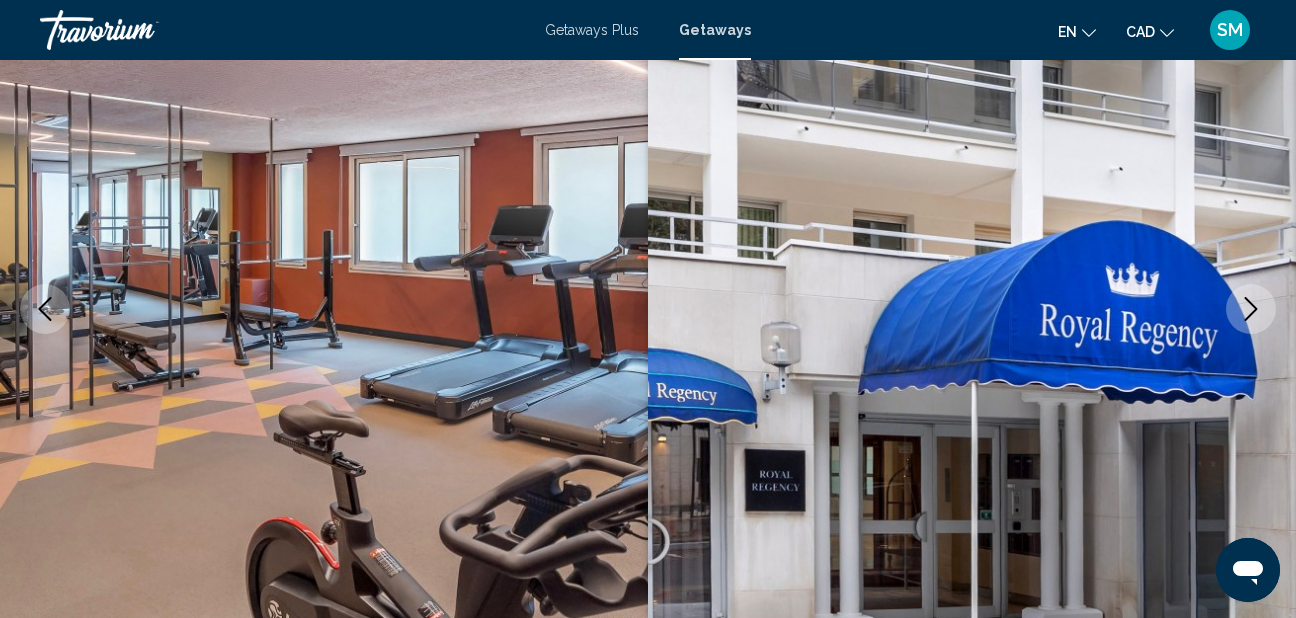 click at bounding box center (1251, 309) 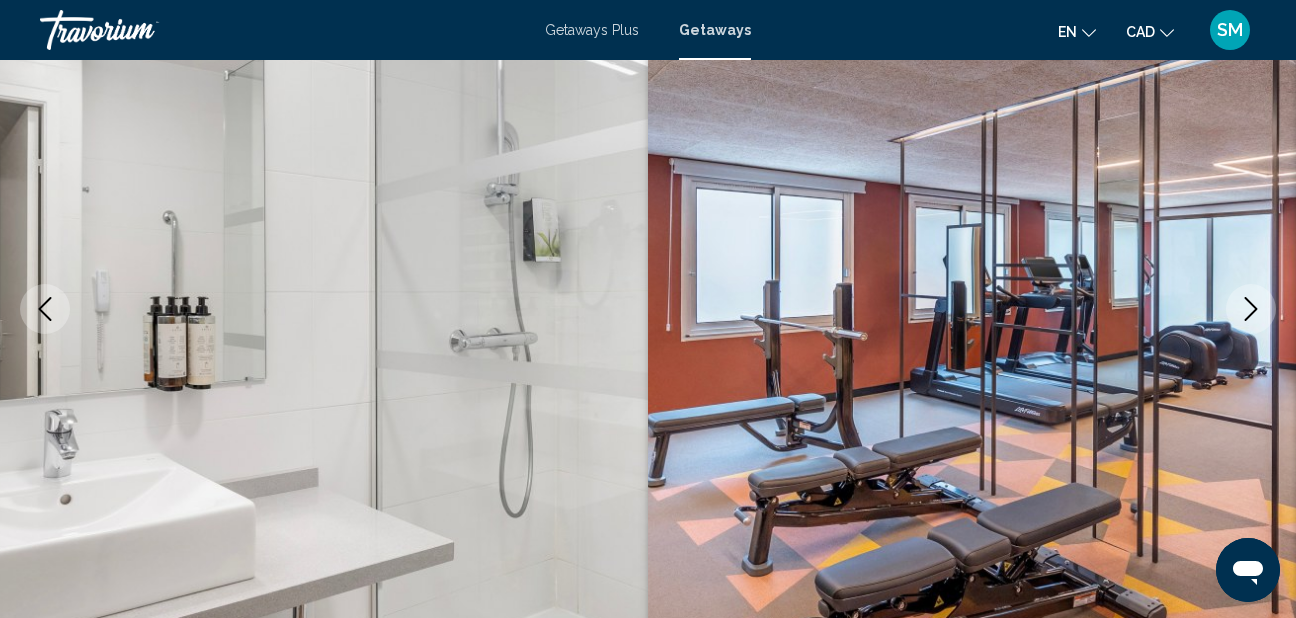 click at bounding box center [1251, 309] 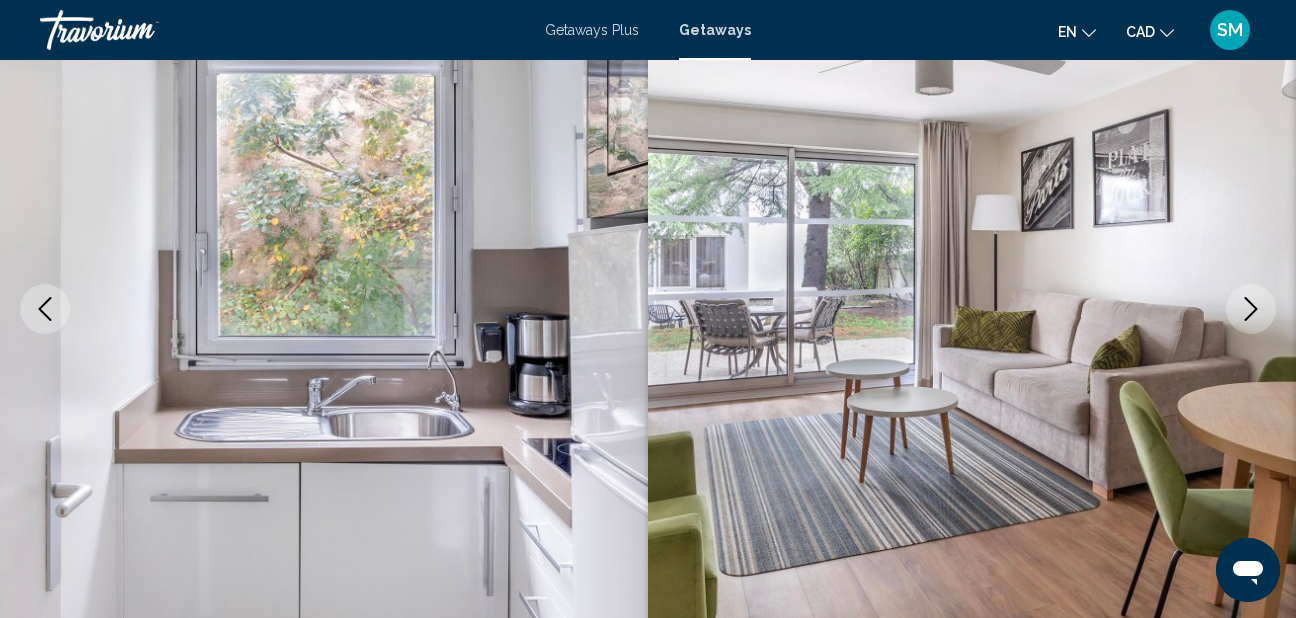 click at bounding box center [1251, 309] 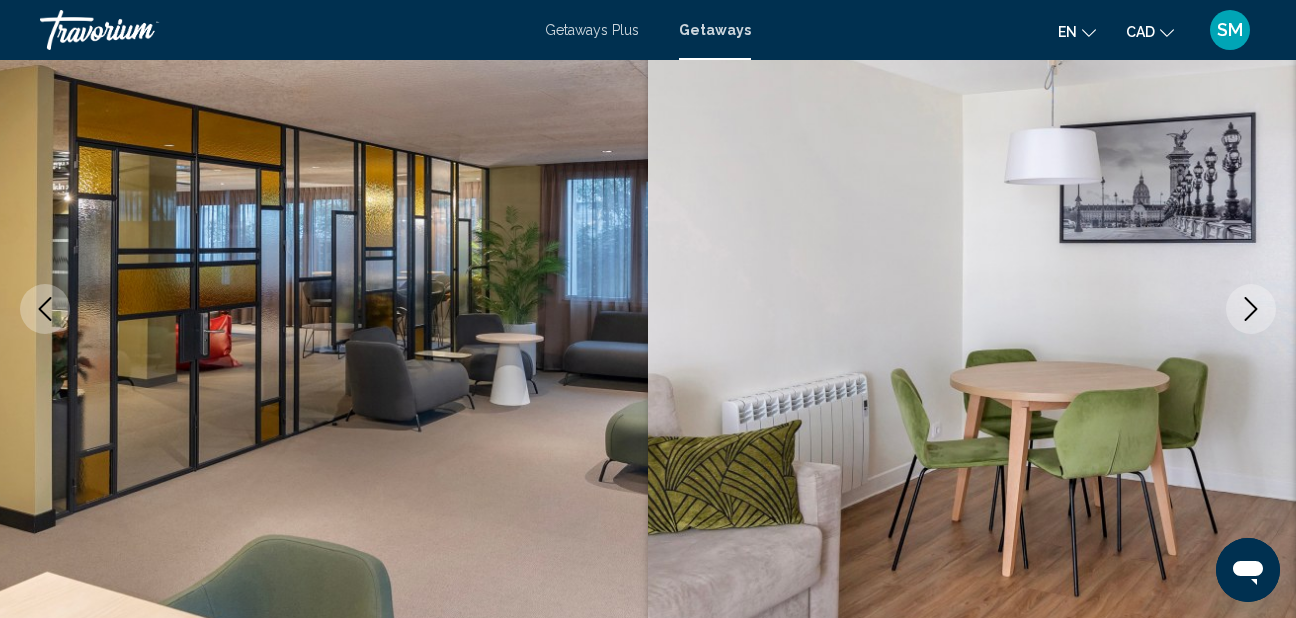 click at bounding box center (1251, 309) 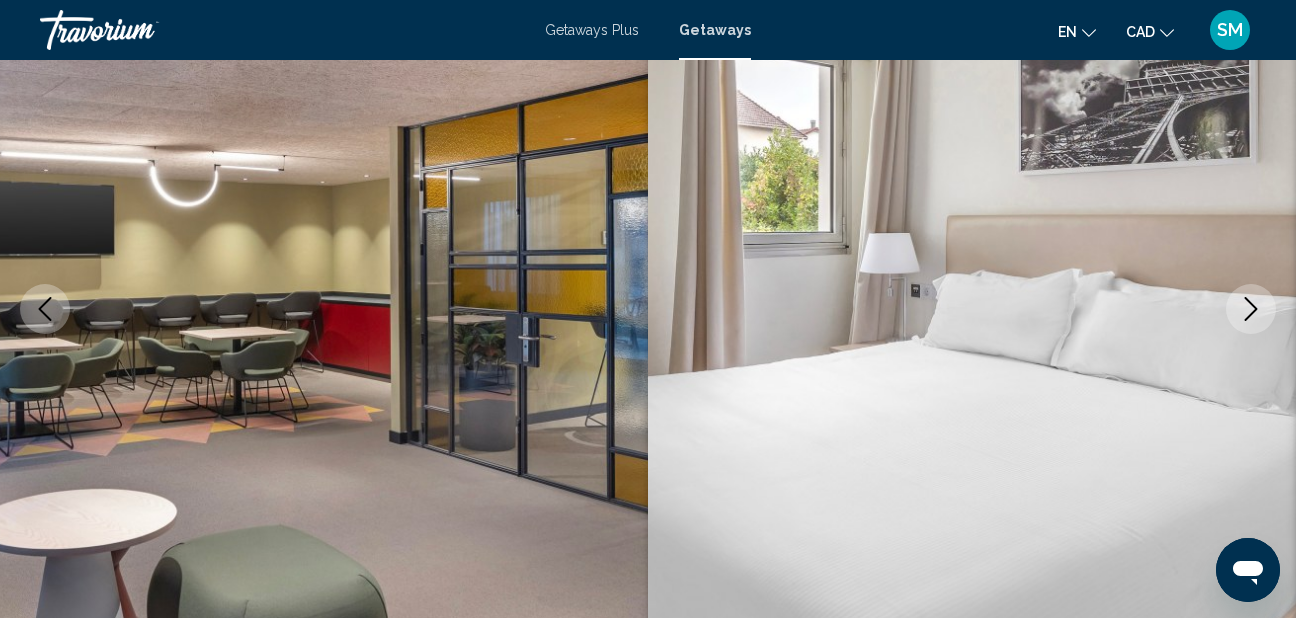 click at bounding box center [1251, 309] 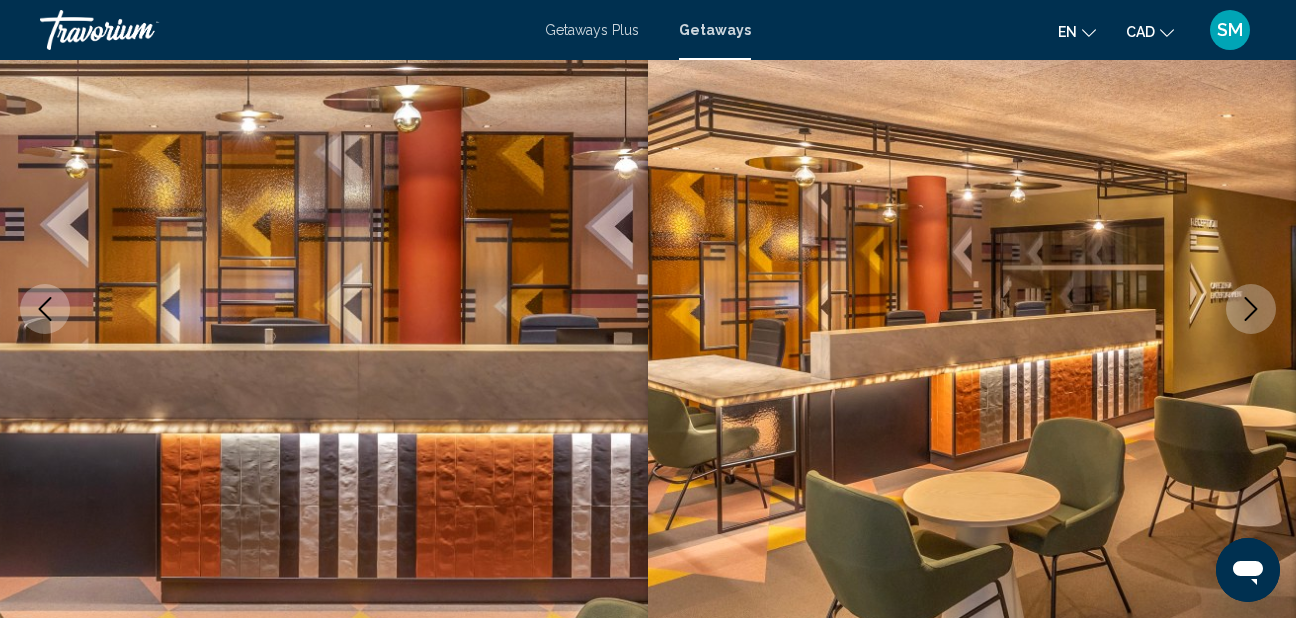 click at bounding box center (1251, 309) 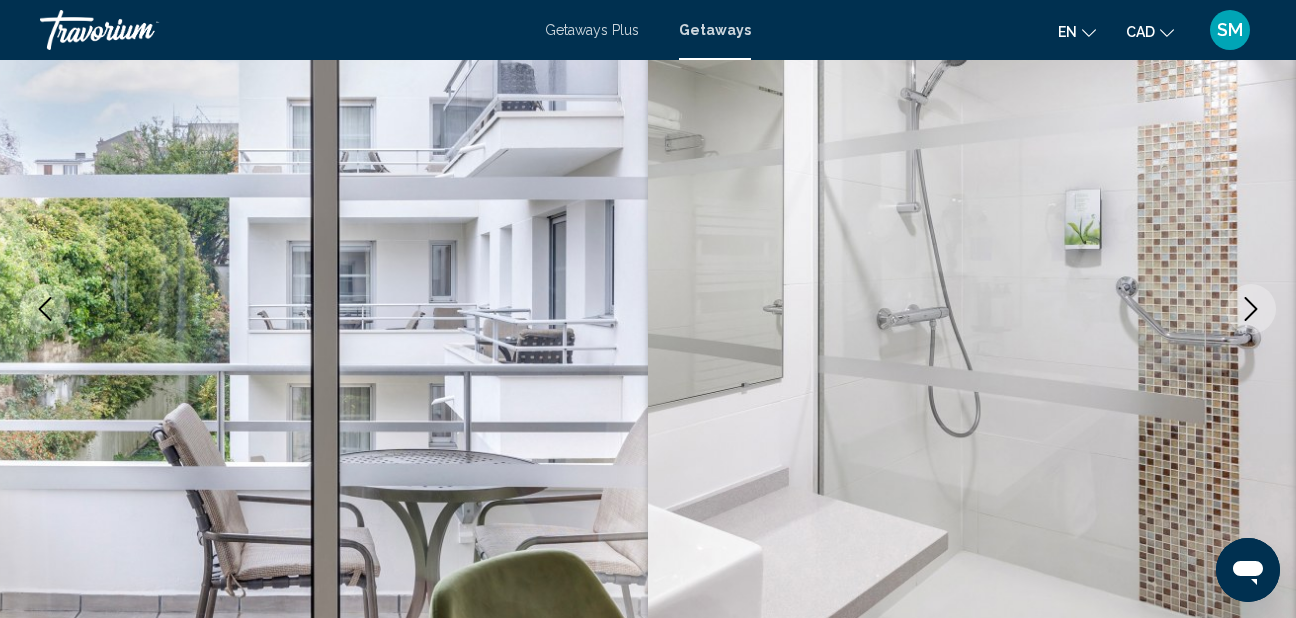 click at bounding box center (1251, 309) 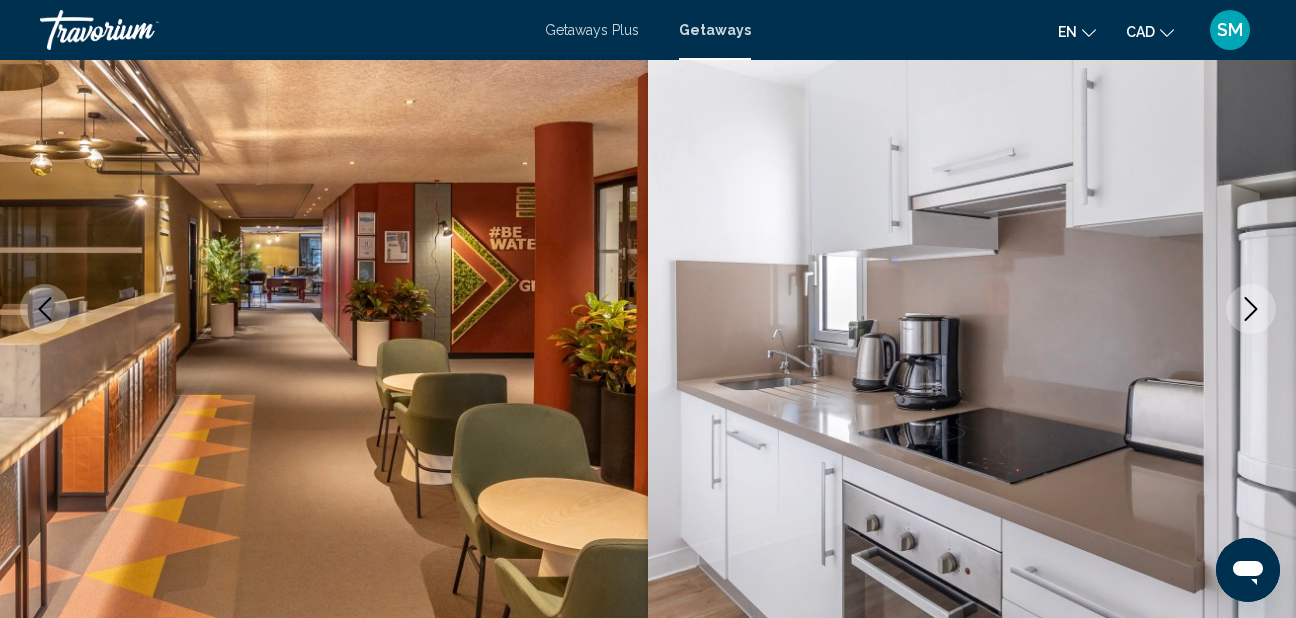 click at bounding box center [1251, 309] 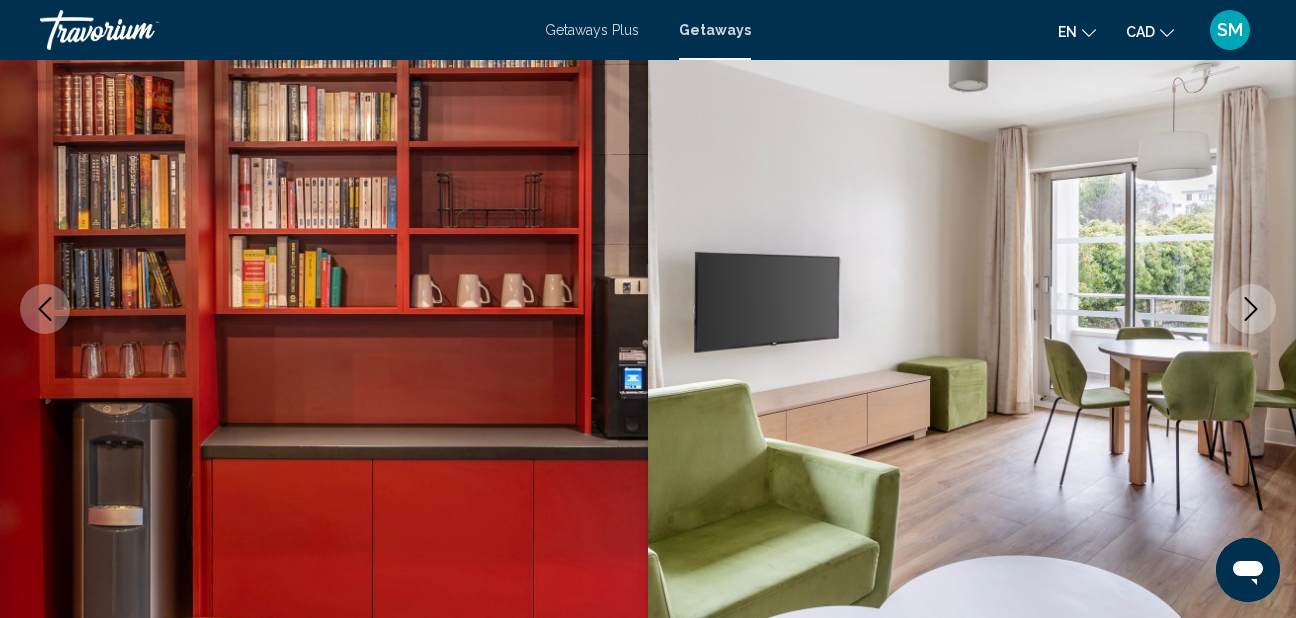 click at bounding box center [1251, 309] 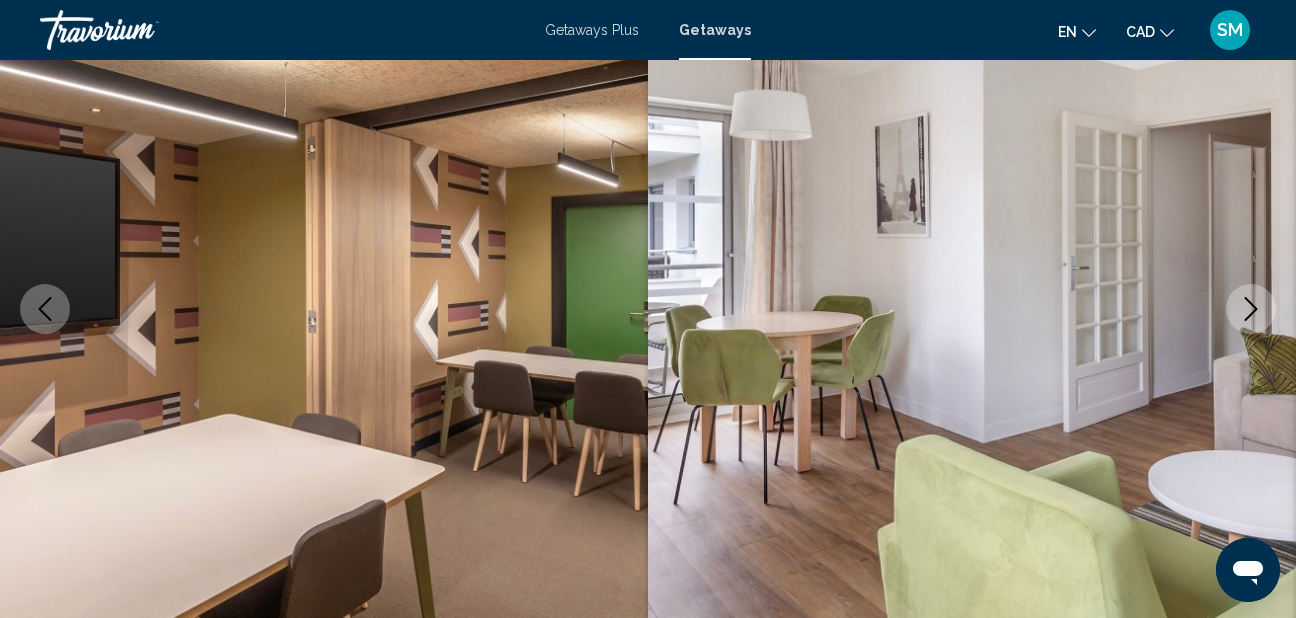 click at bounding box center [1251, 309] 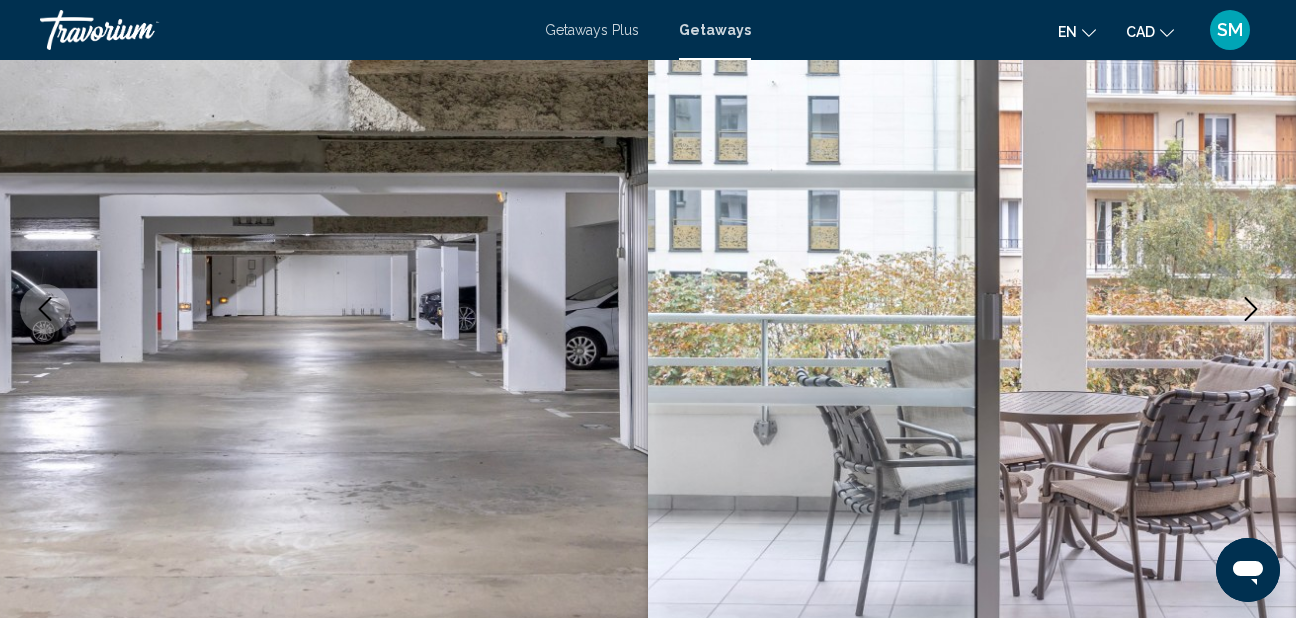 click at bounding box center (1251, 309) 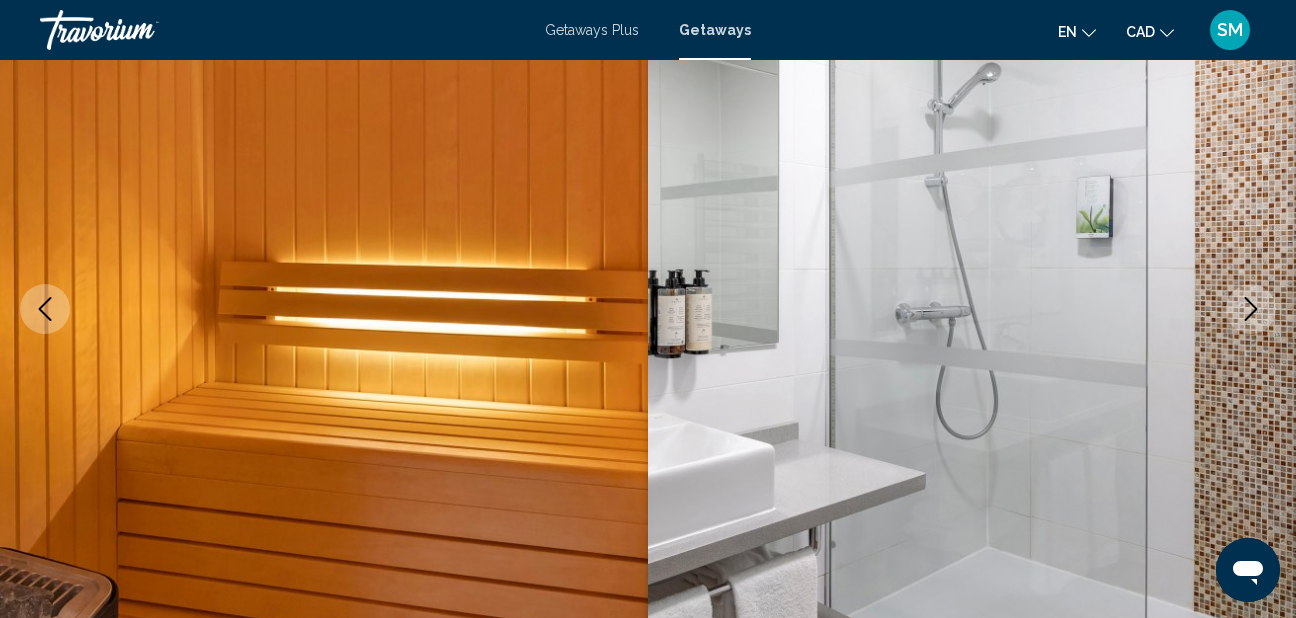 click at bounding box center (1251, 309) 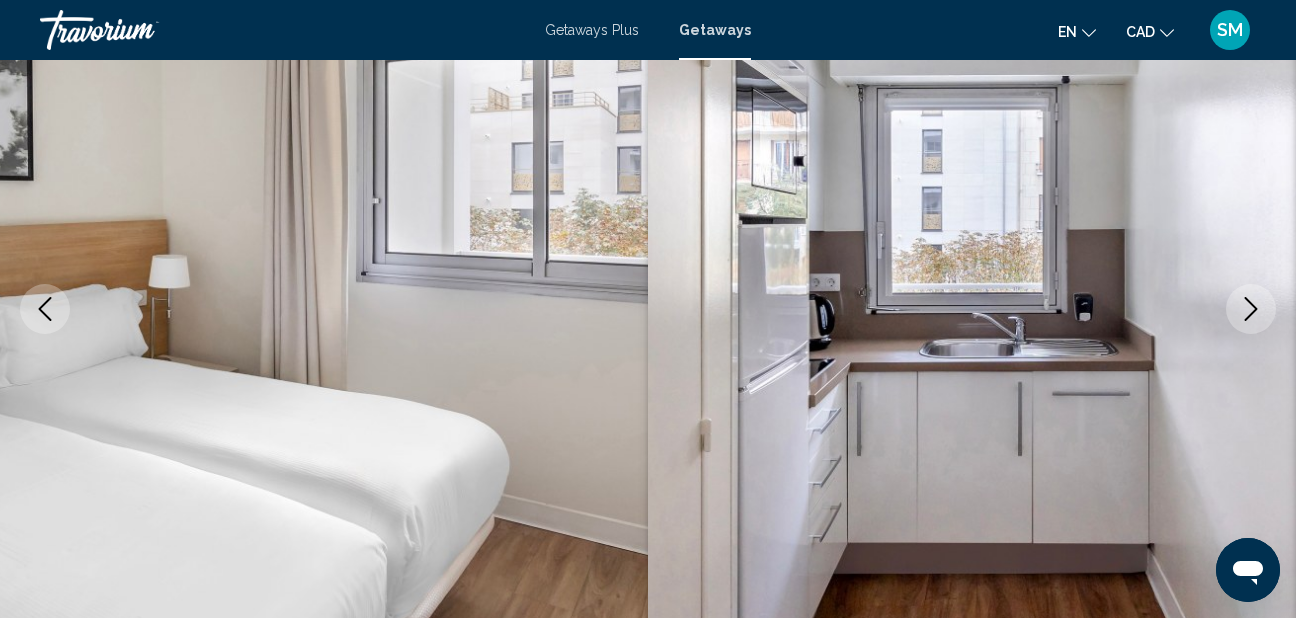 click at bounding box center (1251, 309) 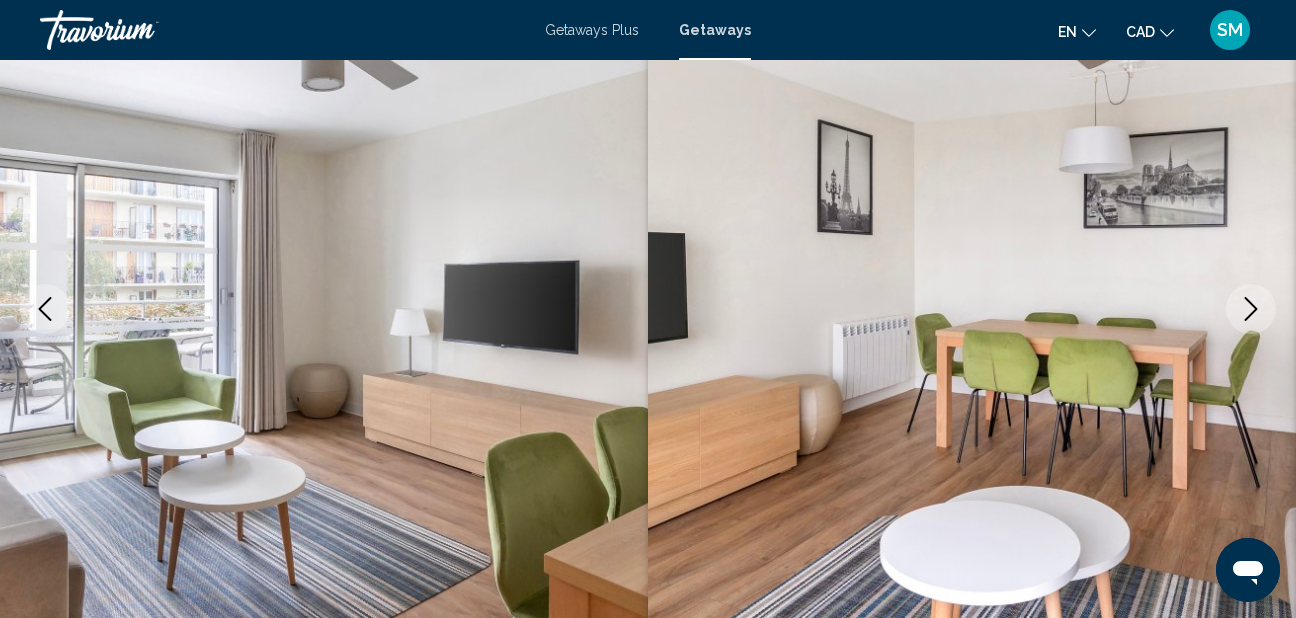 click at bounding box center [1251, 309] 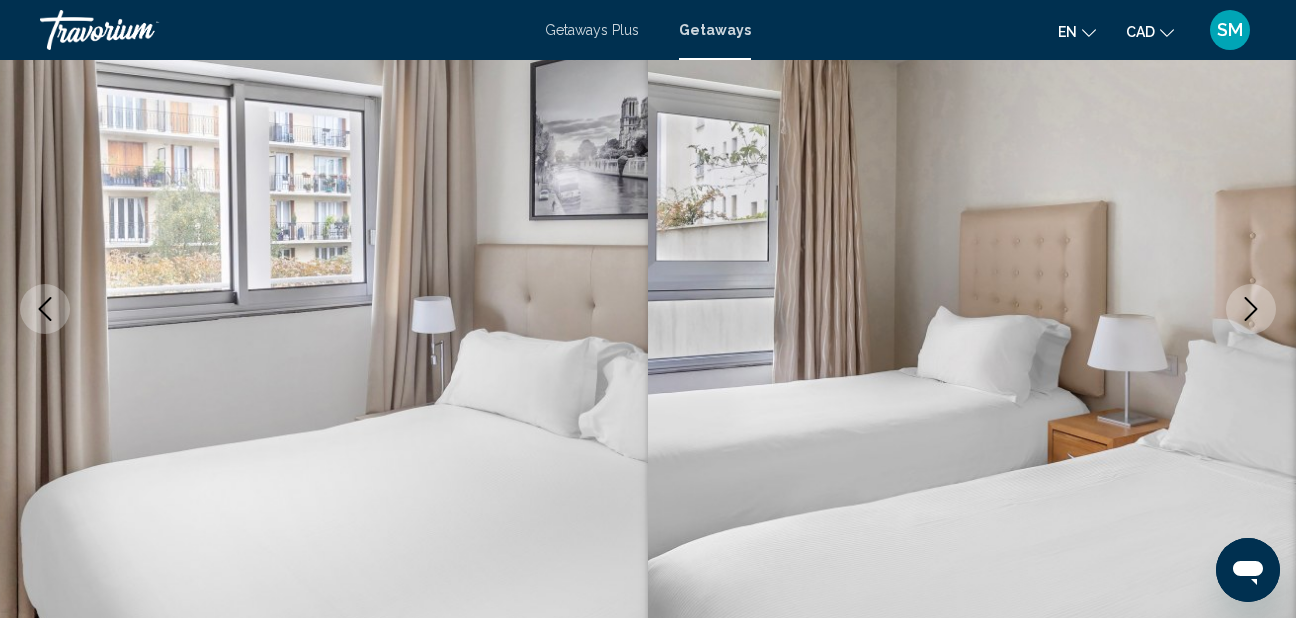 click at bounding box center (1251, 309) 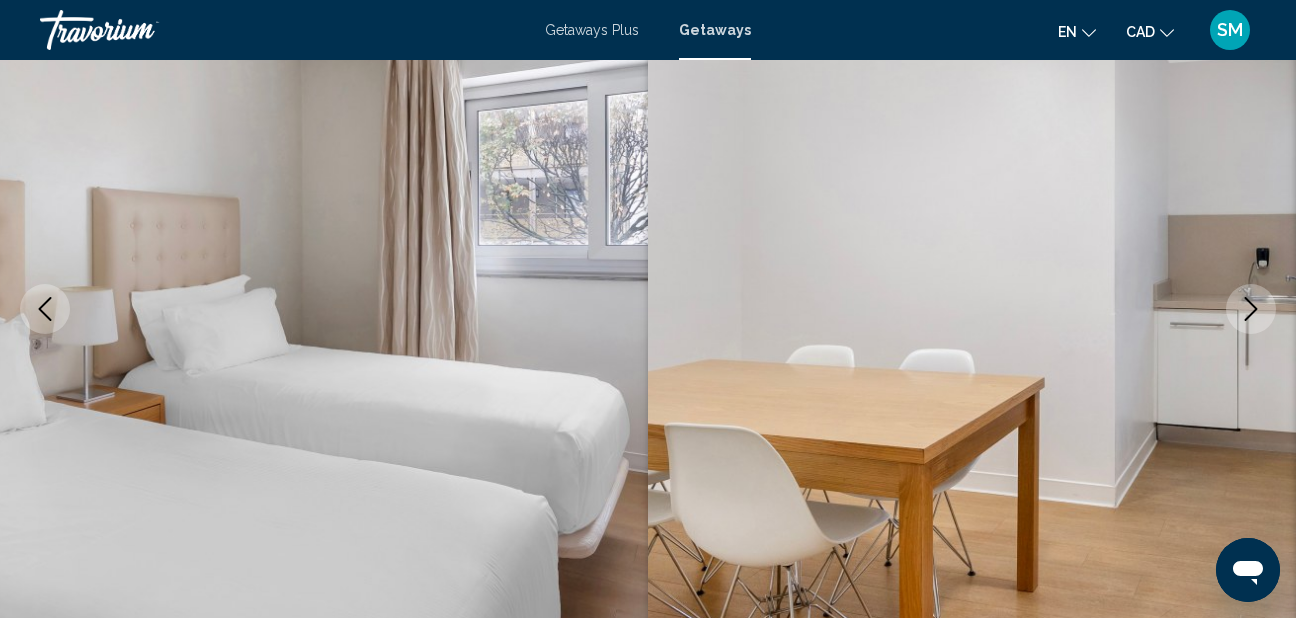 click at bounding box center (1251, 309) 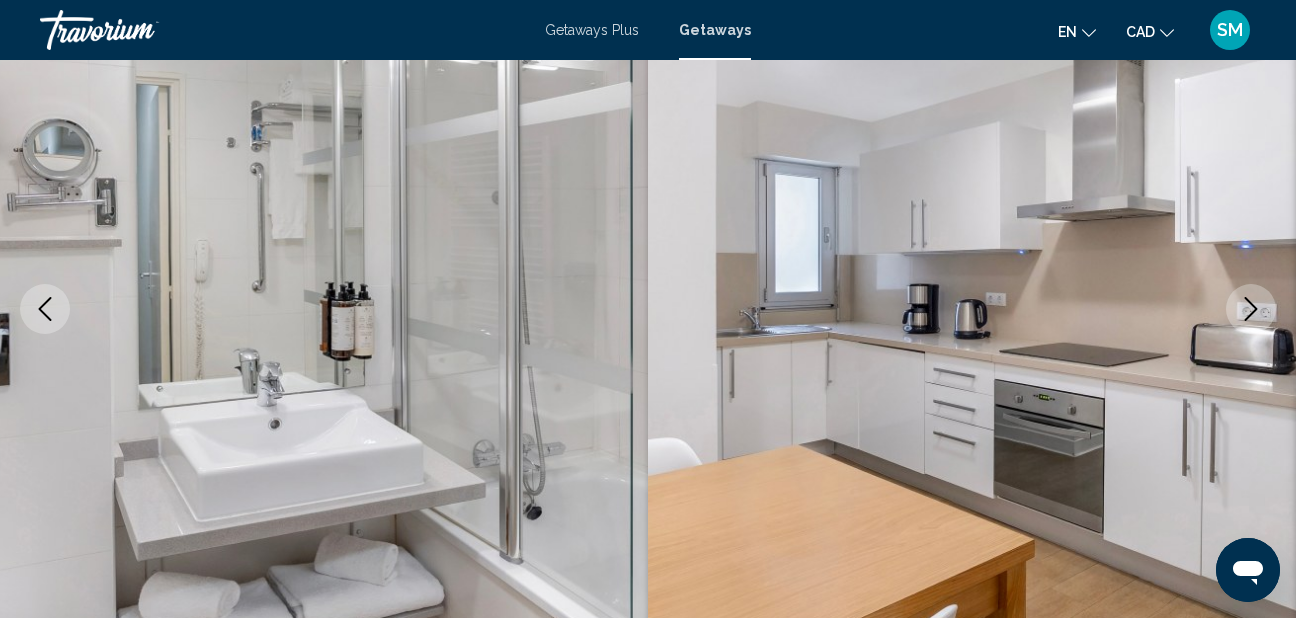 click at bounding box center [1251, 309] 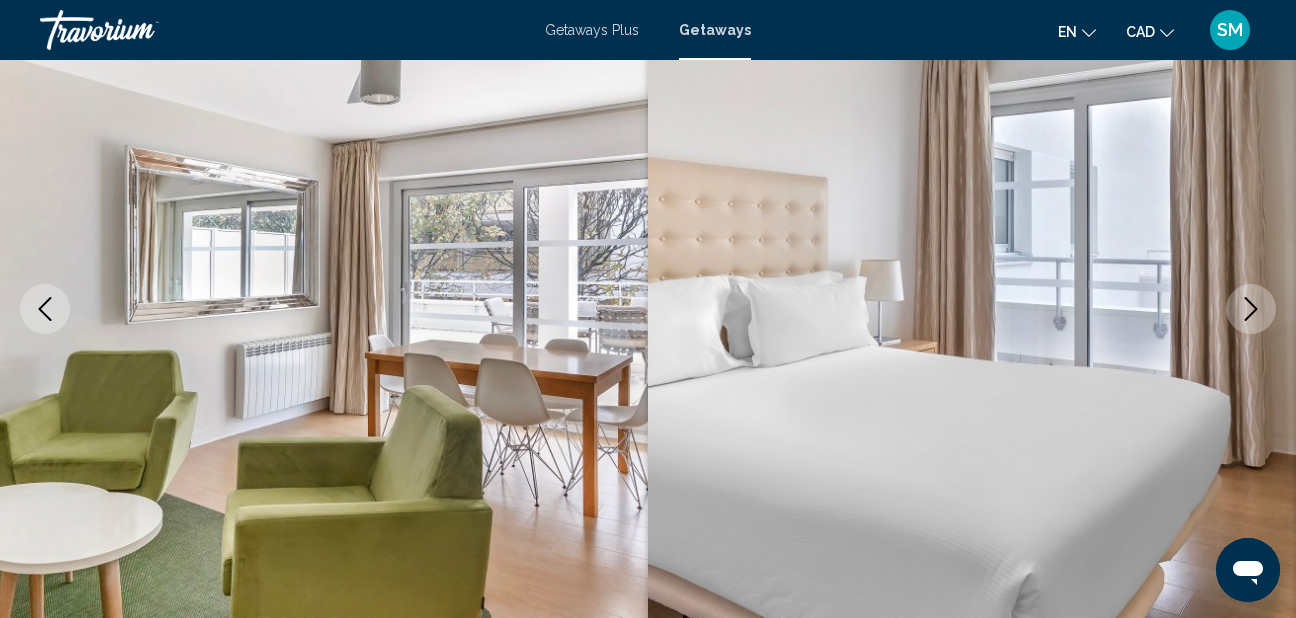 click at bounding box center (1251, 309) 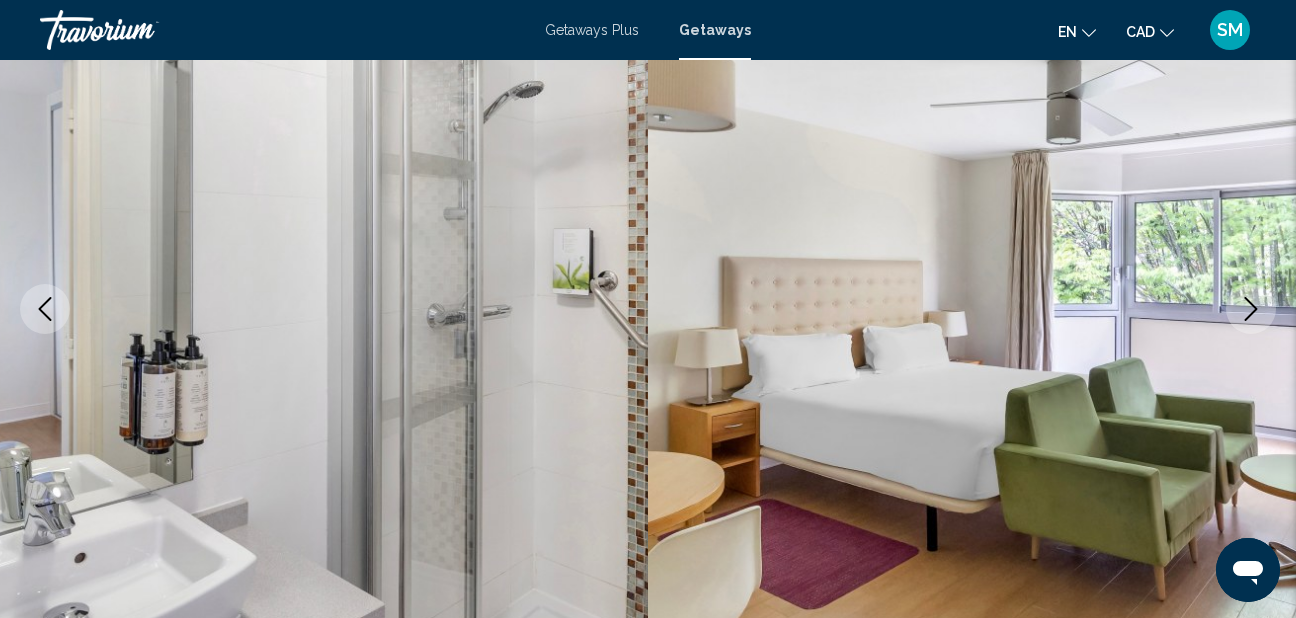 click at bounding box center [1251, 309] 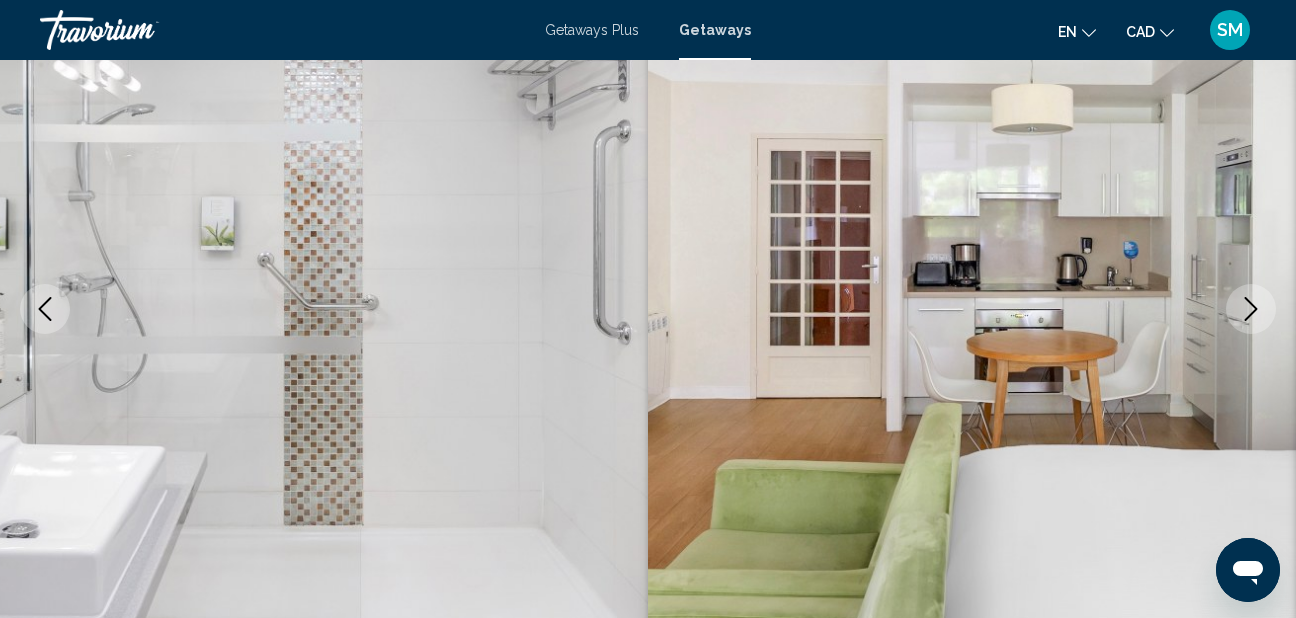 click at bounding box center [1251, 309] 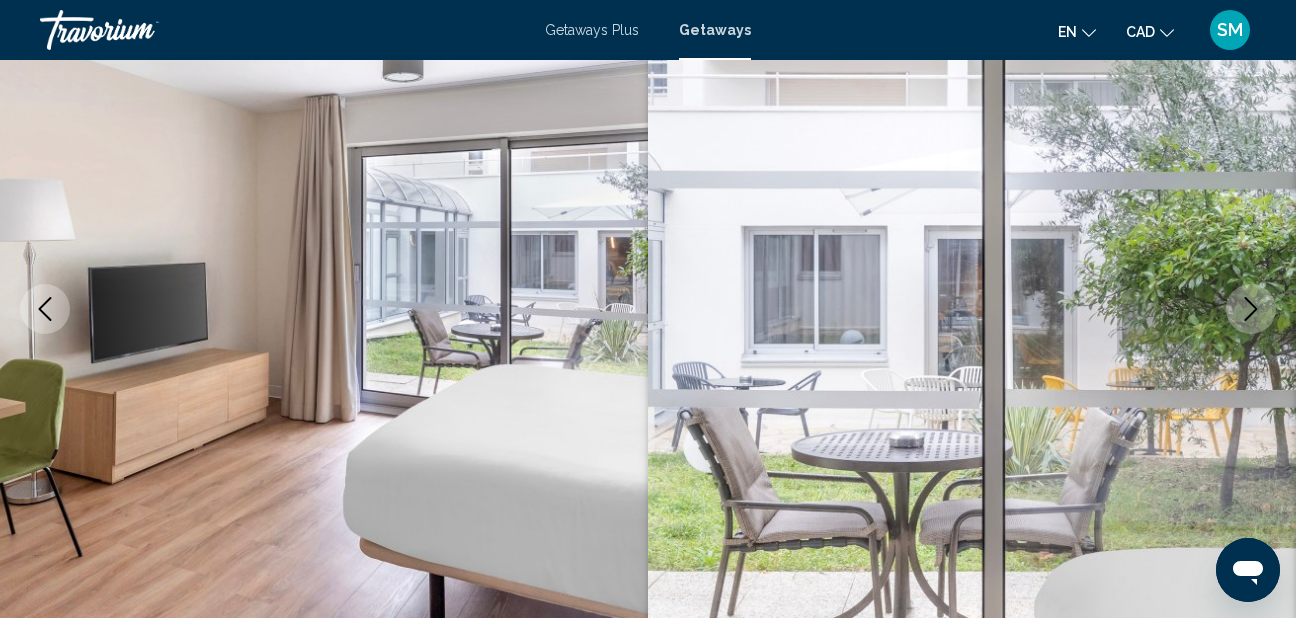 click at bounding box center (1251, 309) 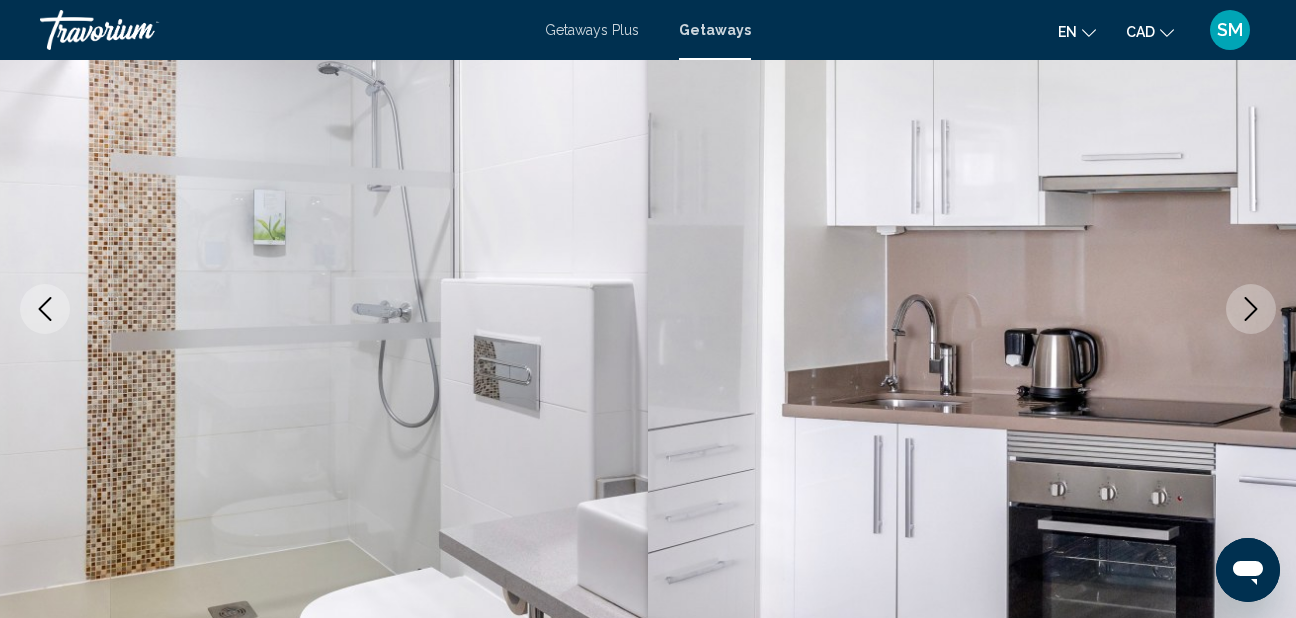 click at bounding box center (1251, 309) 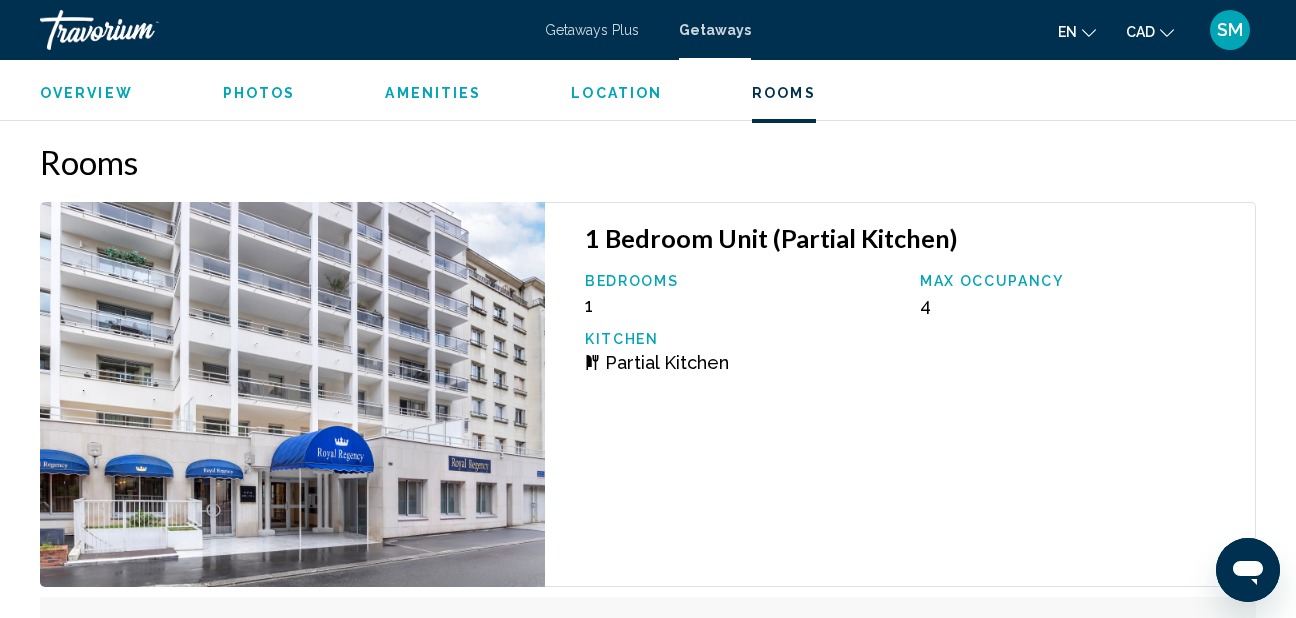 scroll, scrollTop: 3626, scrollLeft: 0, axis: vertical 